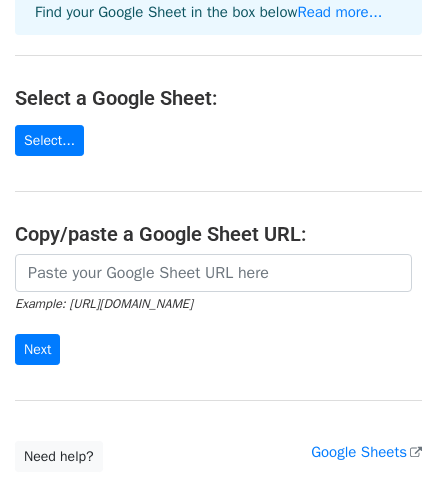 scroll, scrollTop: 200, scrollLeft: 0, axis: vertical 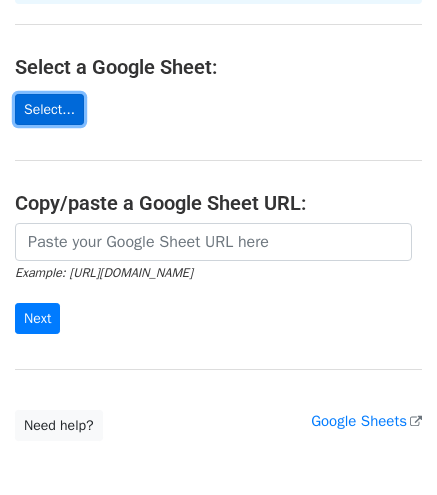 click on "Select..." at bounding box center (49, 109) 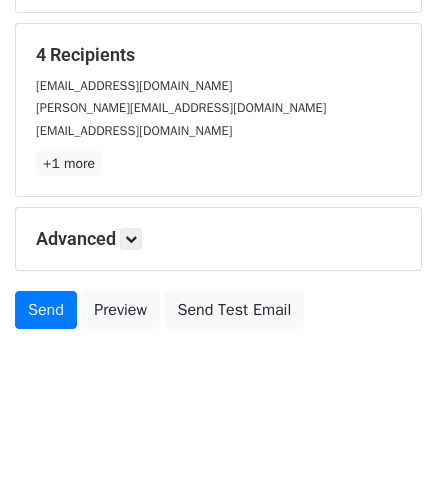 scroll, scrollTop: 0, scrollLeft: 0, axis: both 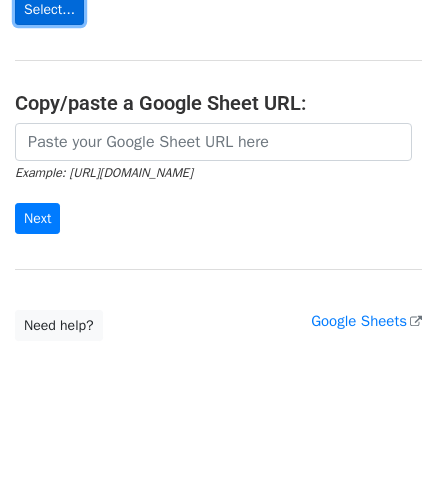click on "Select..." at bounding box center (49, 9) 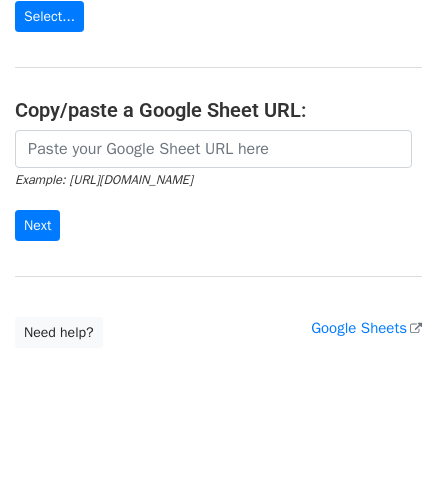 scroll, scrollTop: 54, scrollLeft: 0, axis: vertical 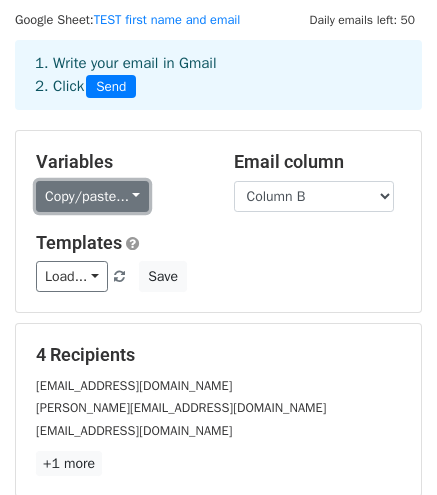click on "Copy/paste..." at bounding box center [92, 196] 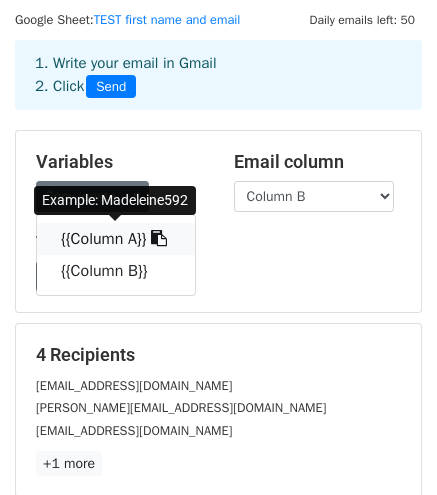 click on "{{Column A}}" at bounding box center [116, 239] 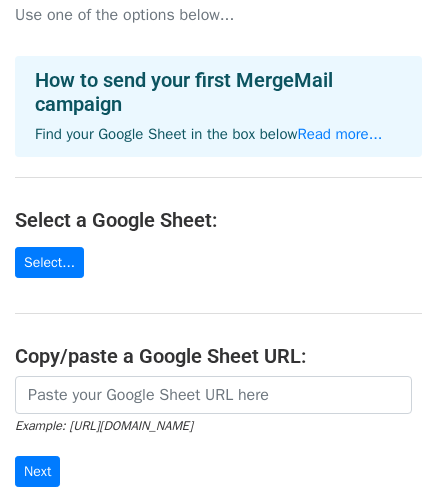 scroll, scrollTop: 0, scrollLeft: 0, axis: both 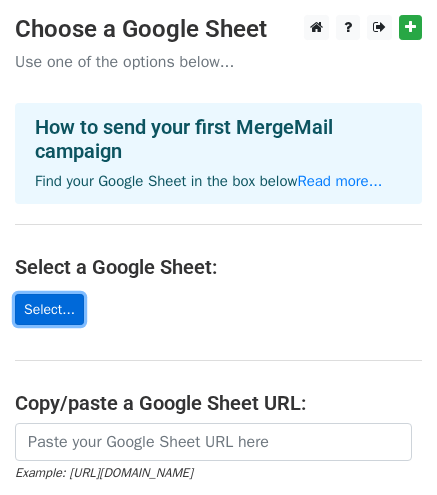 click on "Select..." at bounding box center [49, 309] 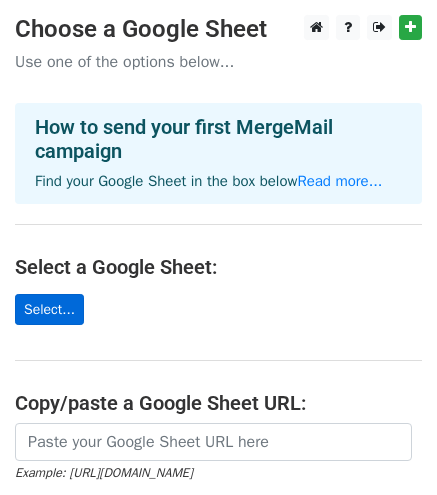 scroll, scrollTop: 0, scrollLeft: 0, axis: both 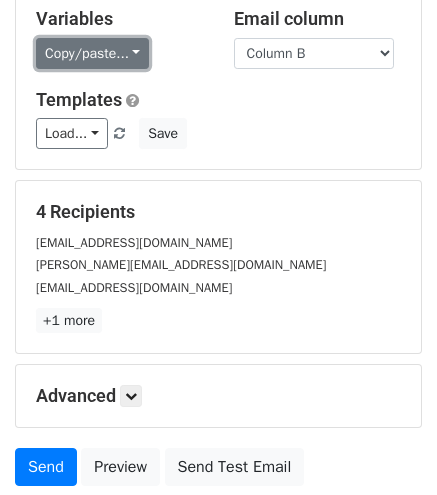 click on "Copy/paste..." at bounding box center (92, 53) 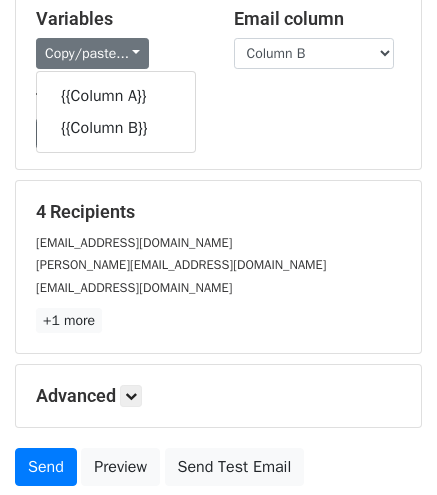click on "Variables" at bounding box center [120, 19] 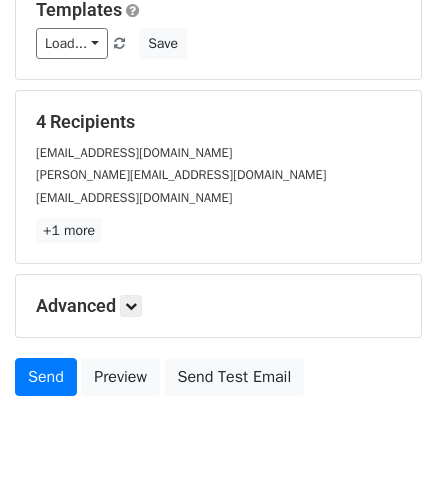 scroll, scrollTop: 357, scrollLeft: 0, axis: vertical 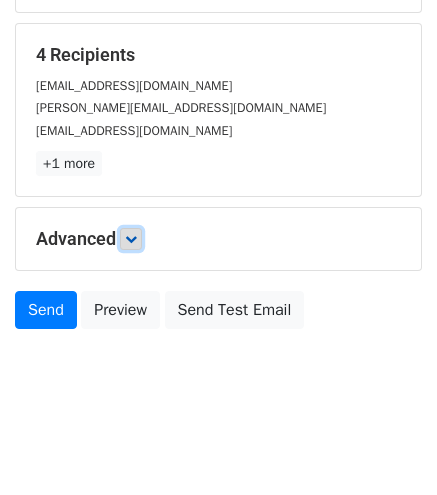 click at bounding box center (131, 239) 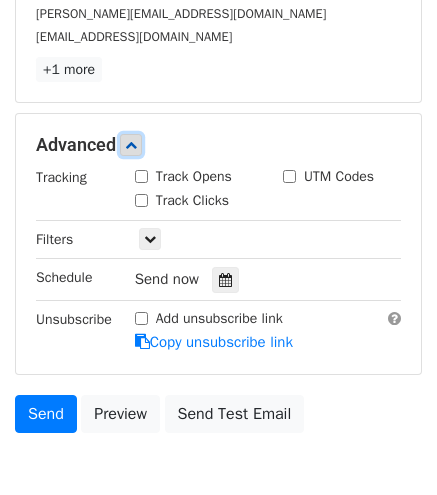 scroll, scrollTop: 546, scrollLeft: 0, axis: vertical 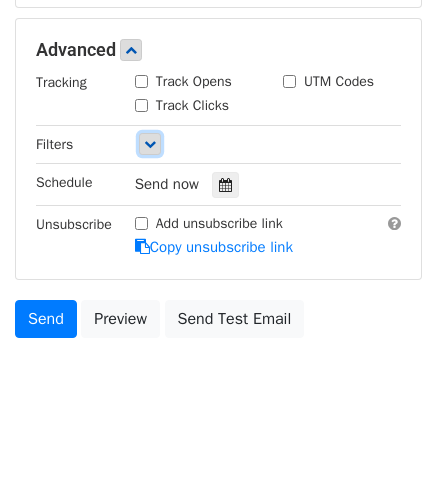 click at bounding box center (150, 144) 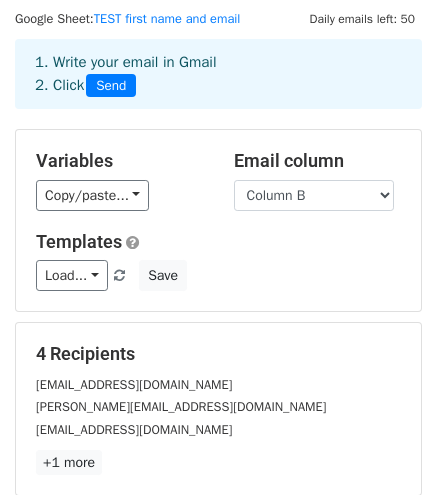 scroll, scrollTop: 100, scrollLeft: 0, axis: vertical 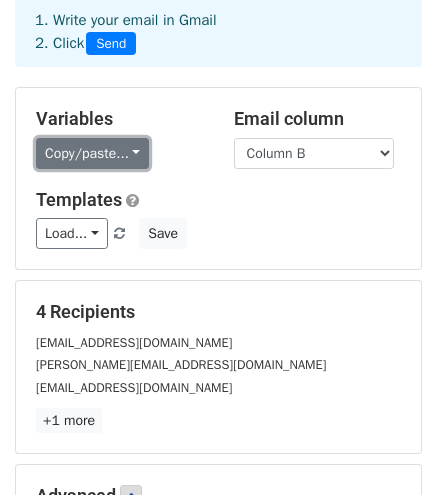 click on "Copy/paste..." at bounding box center [92, 153] 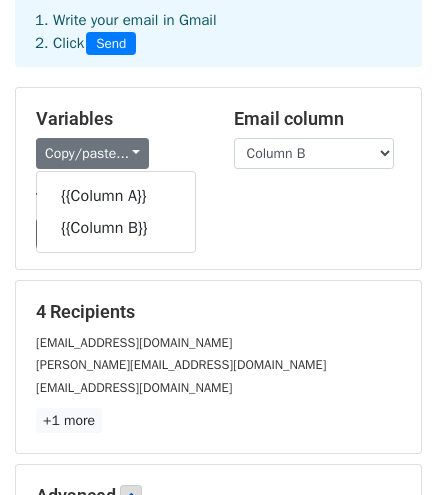 click on "Load...
No templates saved
Save" at bounding box center [218, 233] 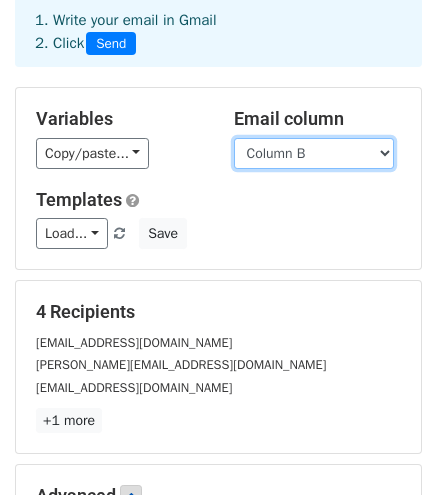 click on "Column A
Column B" at bounding box center (314, 153) 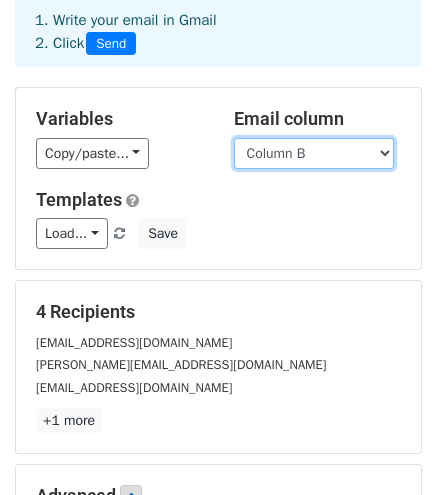 click on "Column A
Column B" at bounding box center (314, 153) 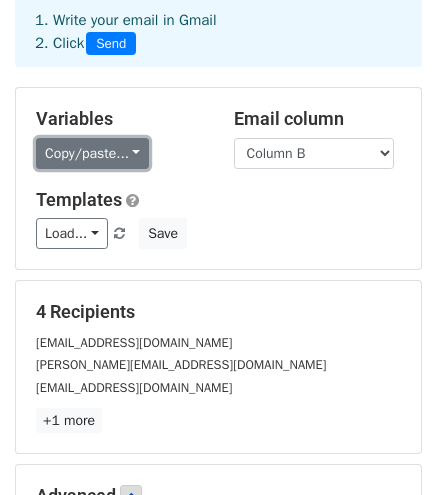 click on "Copy/paste..." at bounding box center [92, 153] 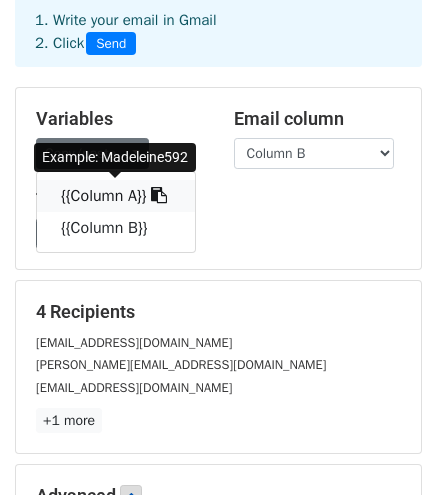 click on "{{Column A}}" at bounding box center [116, 196] 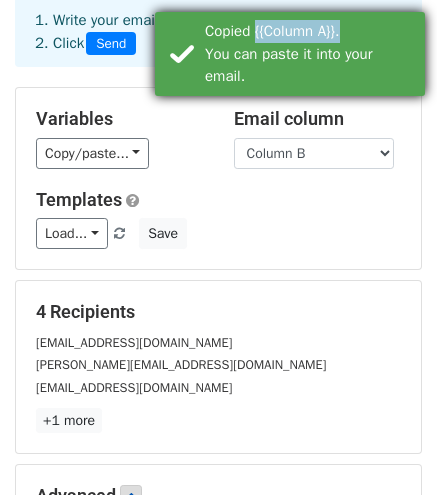 drag, startPoint x: 363, startPoint y: 27, endPoint x: 256, endPoint y: 29, distance: 107.01869 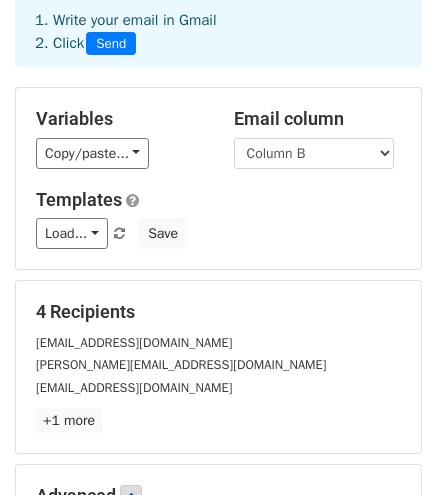 copy on "{{Column A}}." 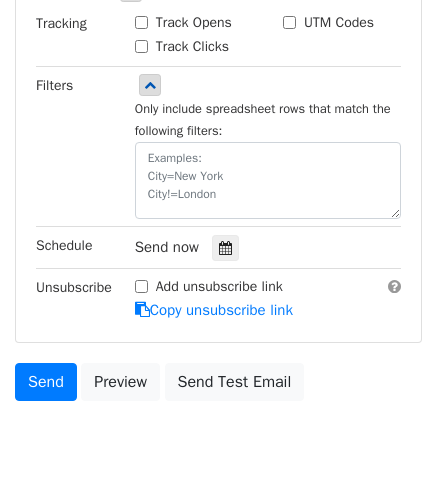 scroll, scrollTop: 674, scrollLeft: 0, axis: vertical 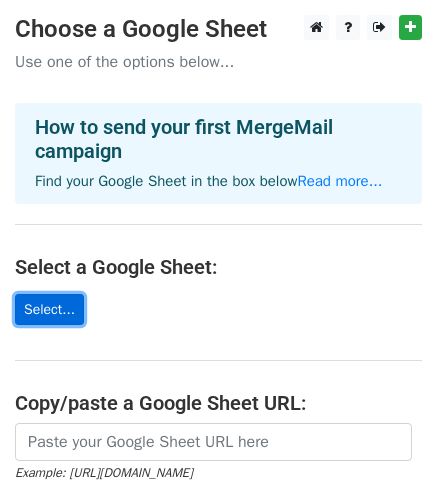 click on "Select..." at bounding box center [49, 309] 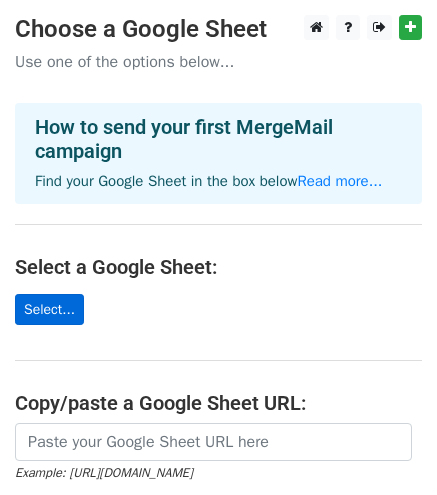 scroll, scrollTop: 0, scrollLeft: 0, axis: both 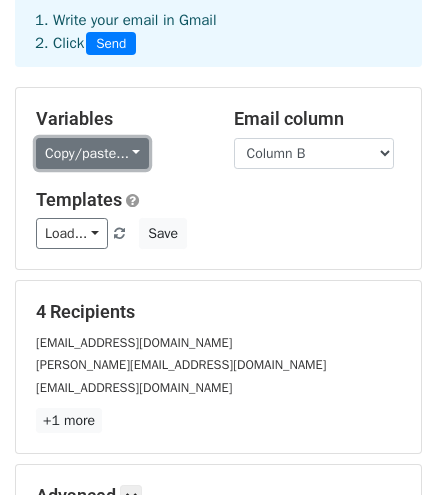 click on "Copy/paste..." at bounding box center (92, 153) 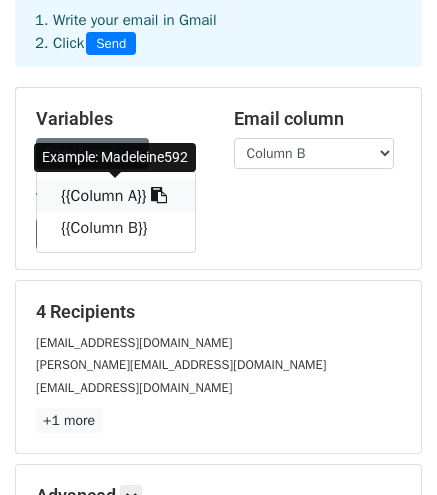click on "{{Column A}}" at bounding box center [116, 196] 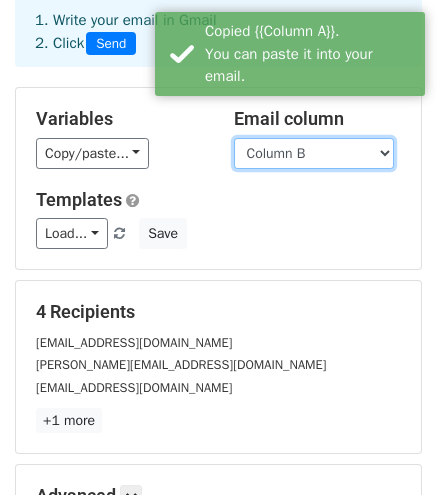 click on "Column A
Column B" at bounding box center (314, 153) 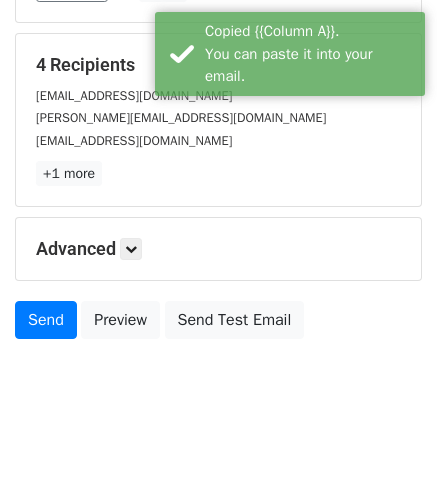 scroll, scrollTop: 357, scrollLeft: 0, axis: vertical 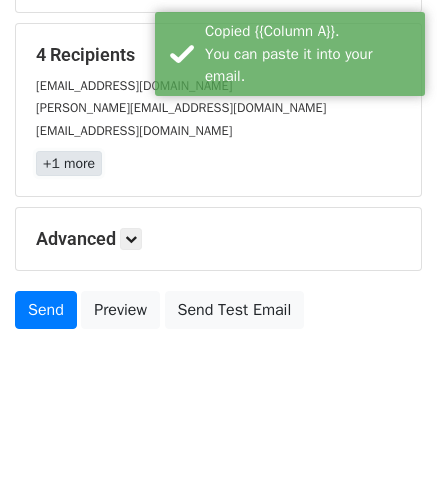 click on "+1 more" at bounding box center [69, 163] 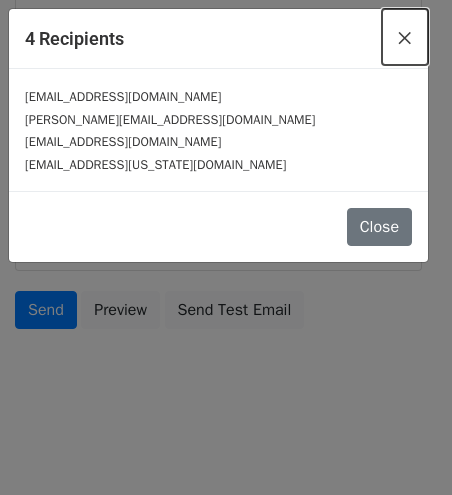 click on "×" at bounding box center (405, 37) 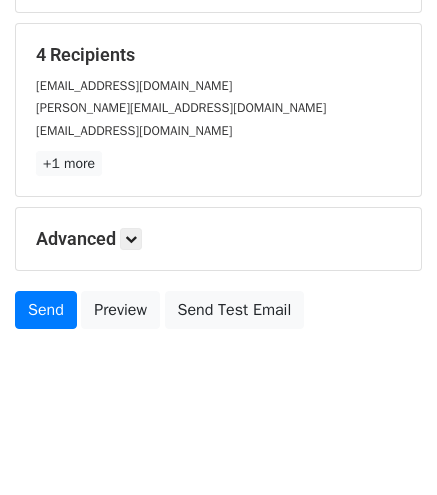 scroll, scrollTop: 0, scrollLeft: 0, axis: both 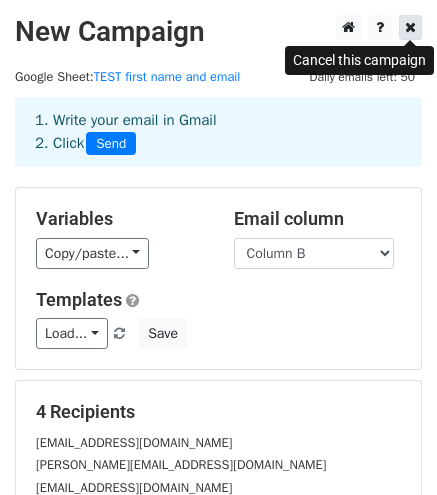 click at bounding box center (410, 27) 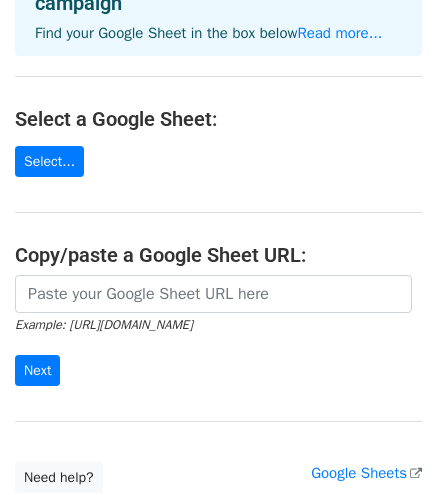 scroll, scrollTop: 0, scrollLeft: 0, axis: both 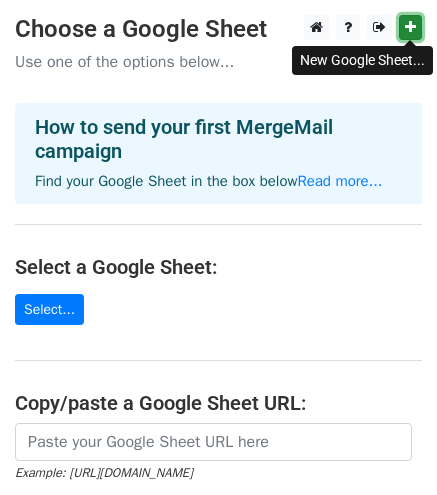 click at bounding box center (410, 27) 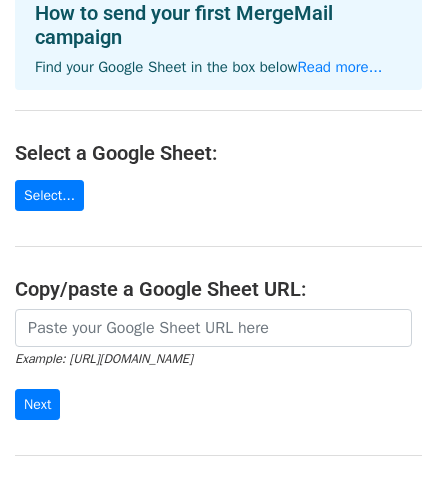 scroll, scrollTop: 200, scrollLeft: 0, axis: vertical 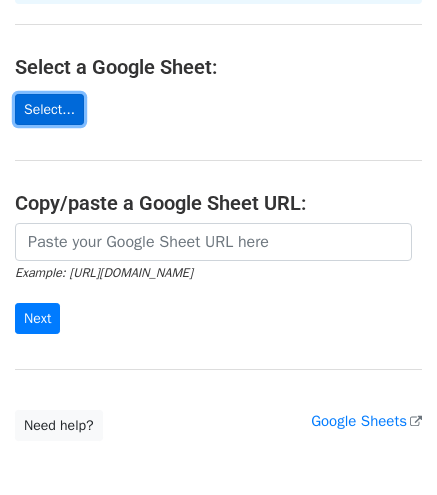 click on "Select..." at bounding box center [49, 109] 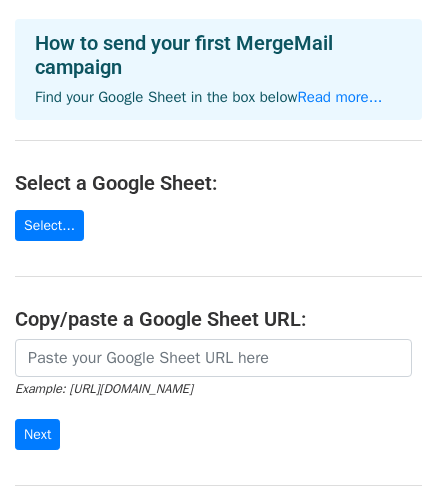 scroll, scrollTop: 2, scrollLeft: 0, axis: vertical 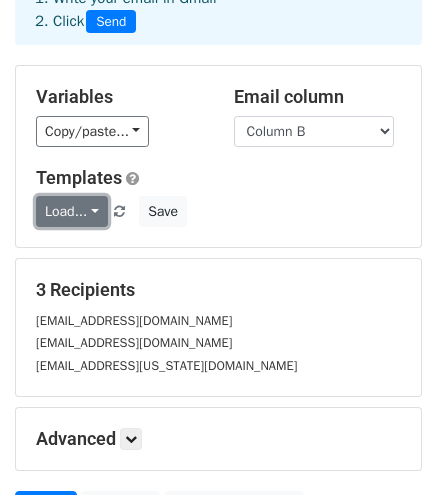 click on "Load..." at bounding box center [72, 211] 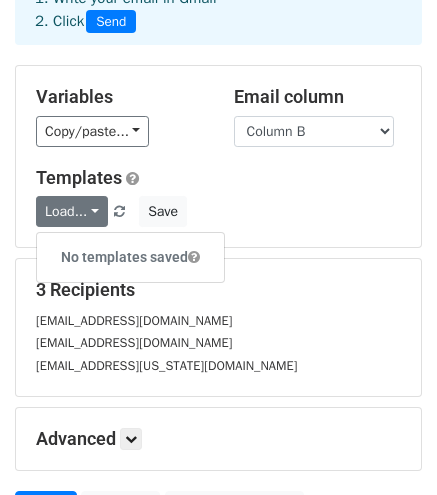 click on "Variables
Copy/paste...
{{Column A}}
{{Column B}}
Email column
Column A
Column B
Templates
Load...
No templates saved
Save" at bounding box center [218, 156] 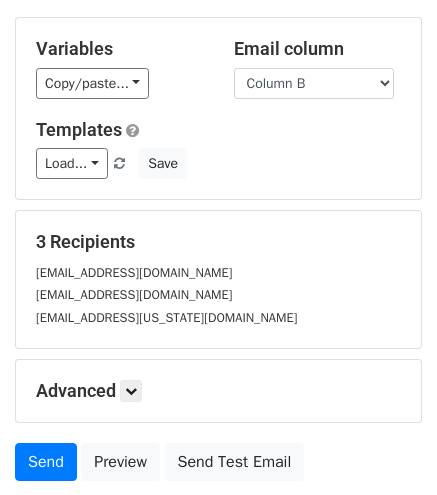 scroll, scrollTop: 0, scrollLeft: 0, axis: both 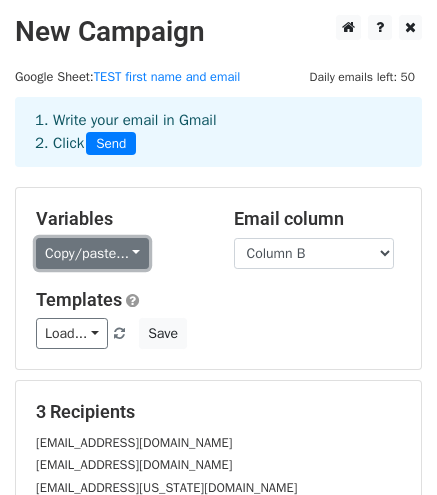 click on "Copy/paste..." at bounding box center [92, 253] 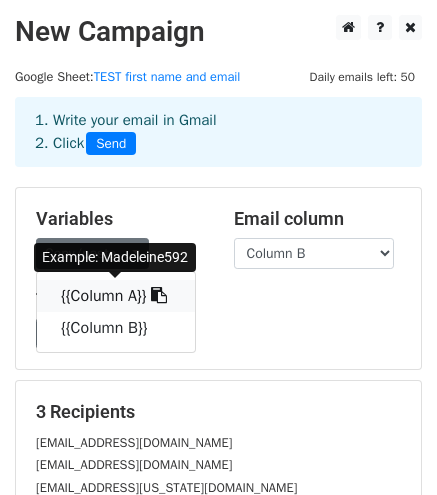 click at bounding box center (159, 295) 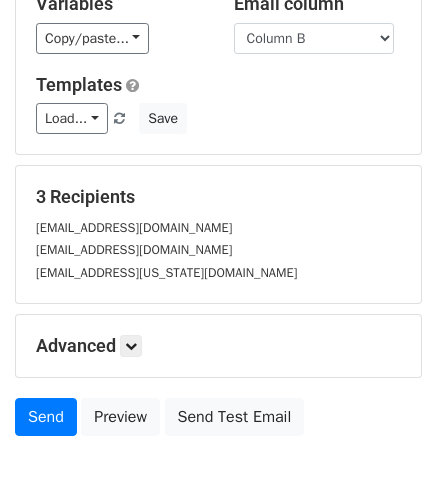 scroll, scrollTop: 322, scrollLeft: 0, axis: vertical 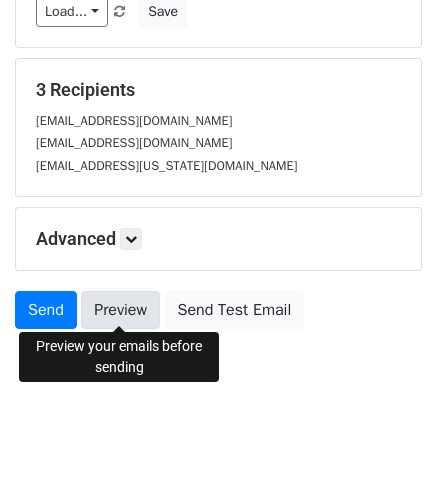click on "Preview" at bounding box center [120, 310] 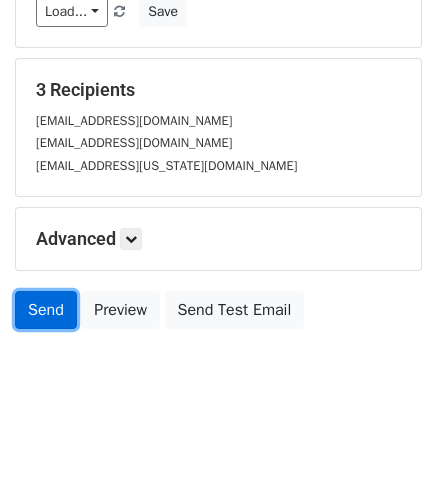 click on "Send" at bounding box center [46, 310] 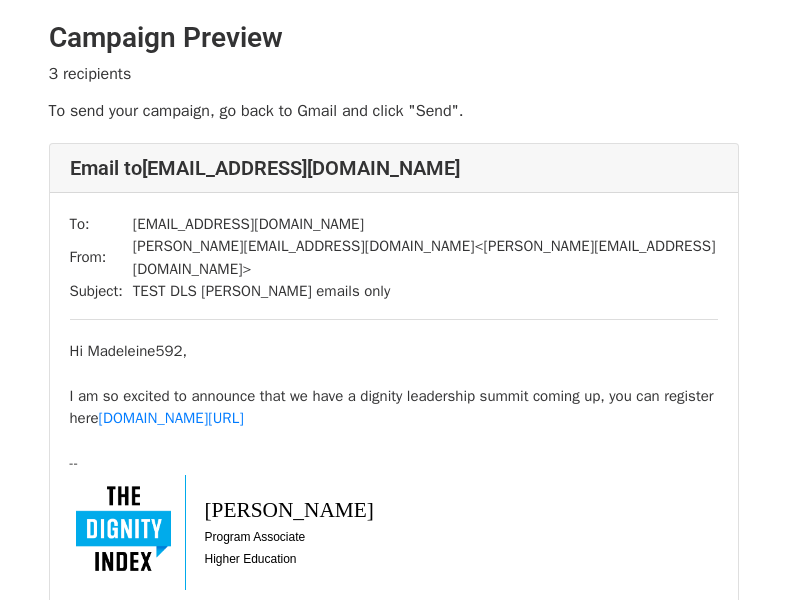 scroll, scrollTop: 0, scrollLeft: 0, axis: both 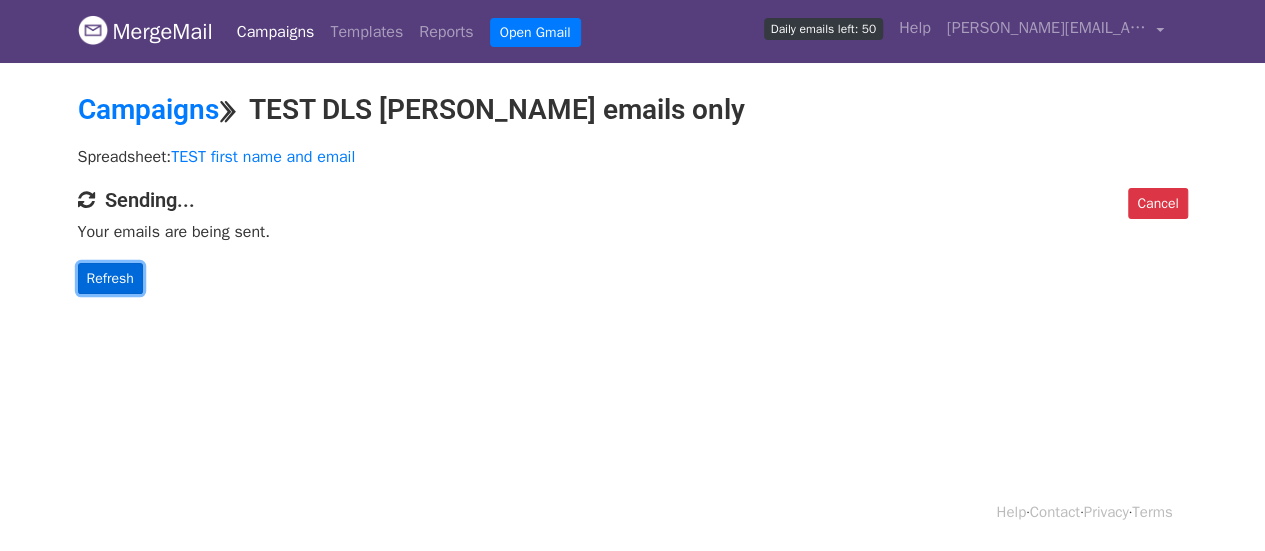 click on "Refresh" at bounding box center [110, 278] 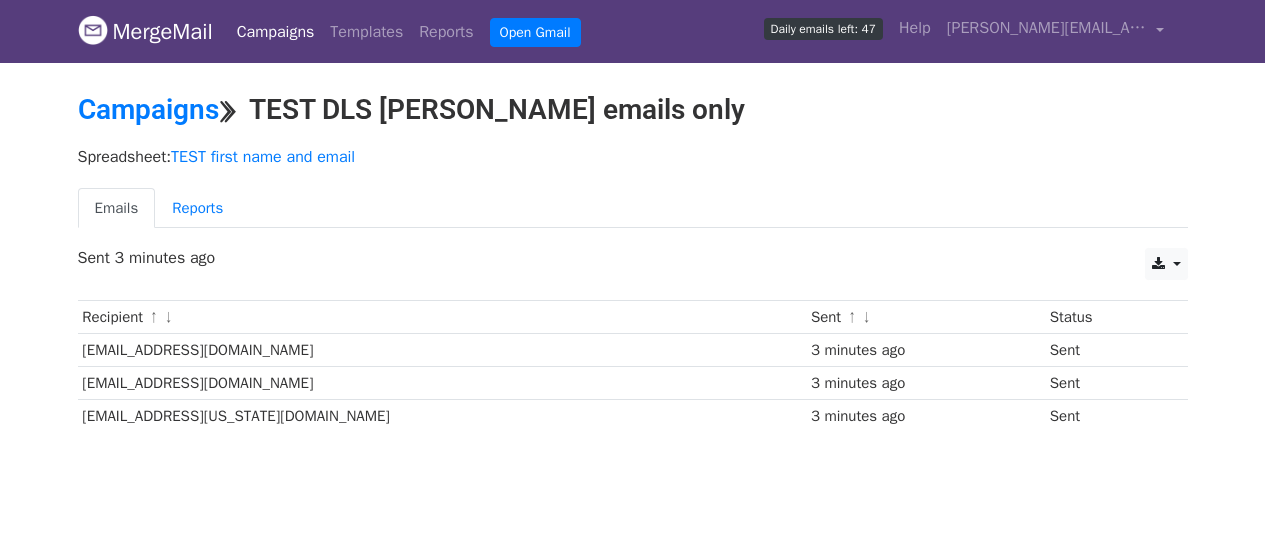 scroll, scrollTop: 0, scrollLeft: 0, axis: both 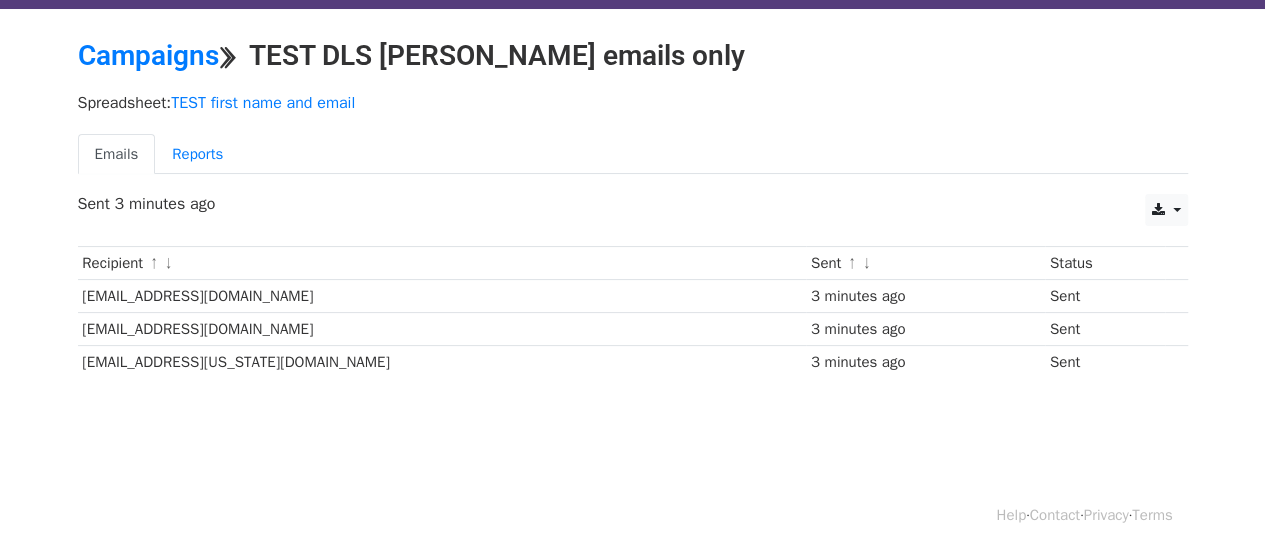 click on "u1125913@utah.edu" at bounding box center [442, 362] 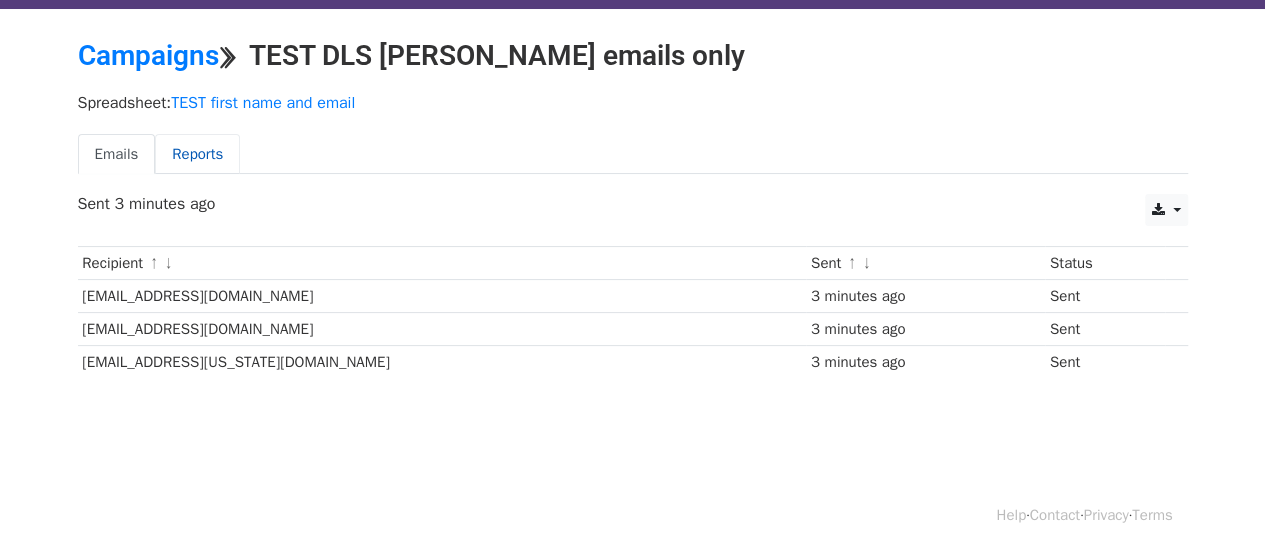 click on "Reports" at bounding box center (197, 154) 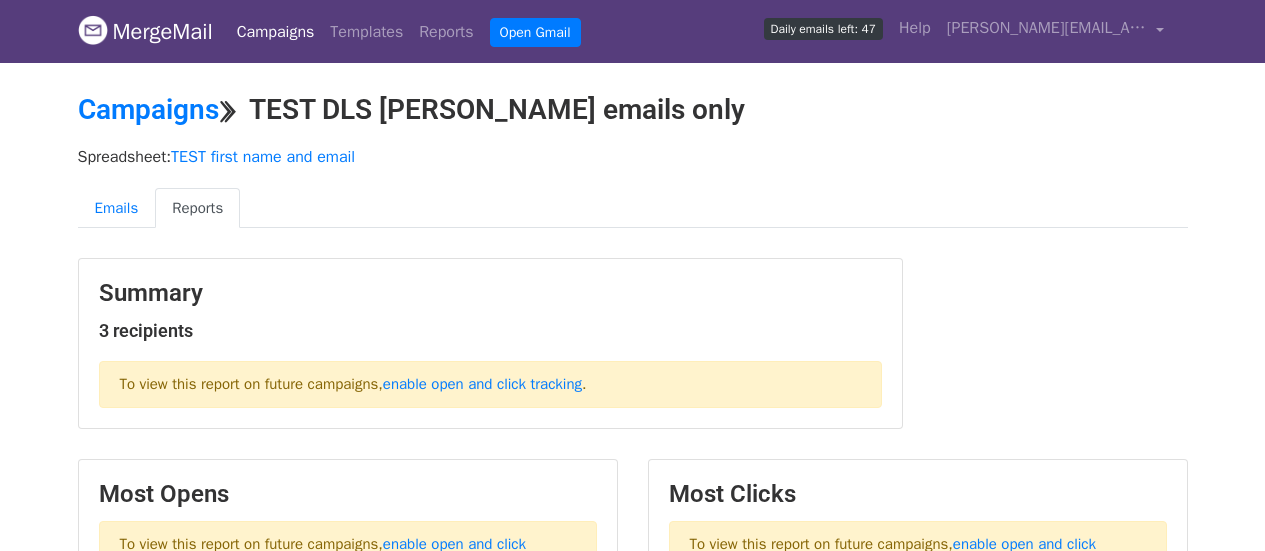 scroll, scrollTop: 0, scrollLeft: 0, axis: both 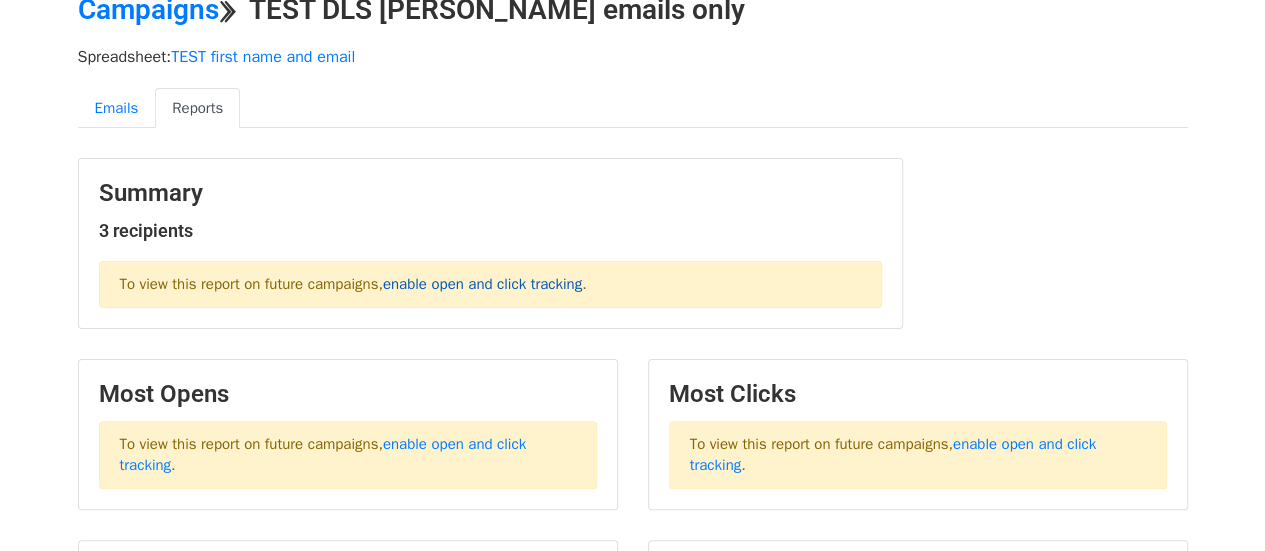 click on "enable open and click tracking" at bounding box center [482, 284] 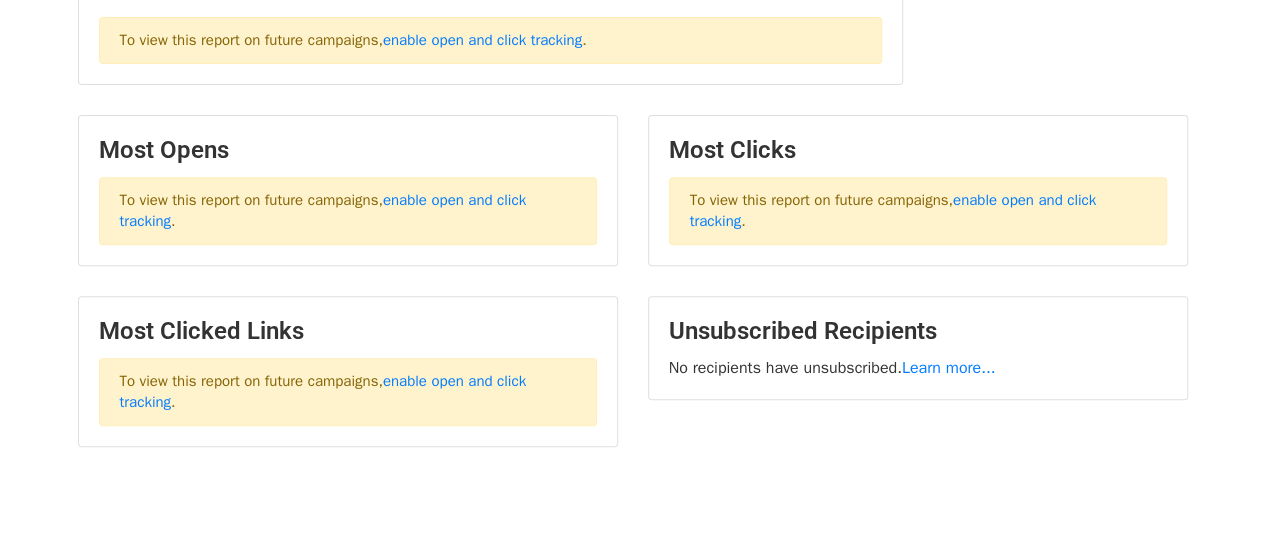 scroll, scrollTop: 415, scrollLeft: 0, axis: vertical 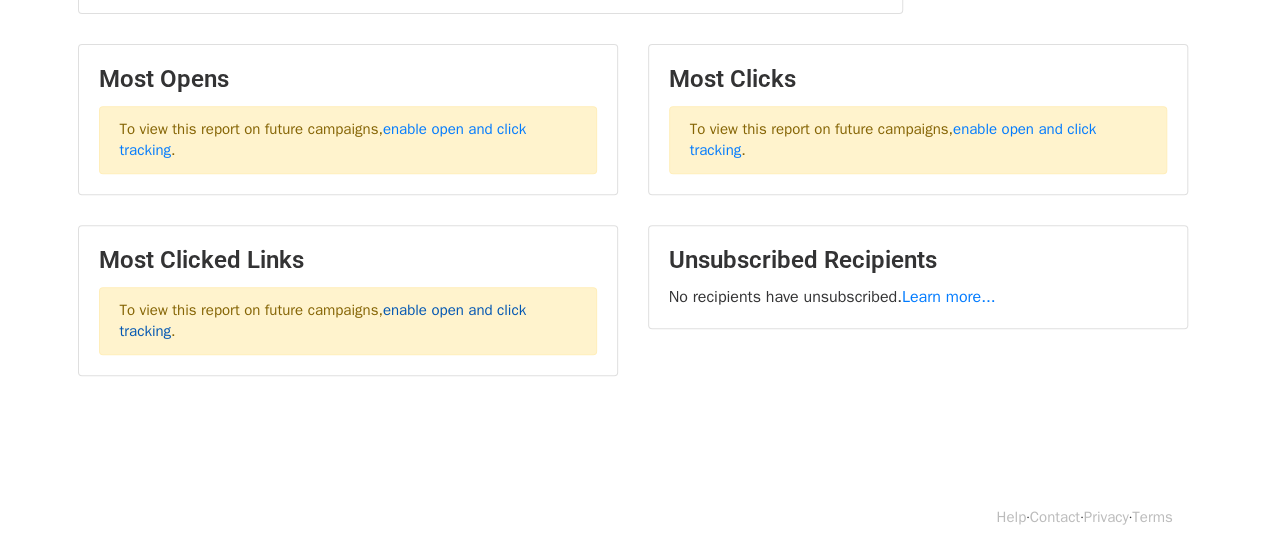 click on "enable open and click tracking" at bounding box center (323, 320) 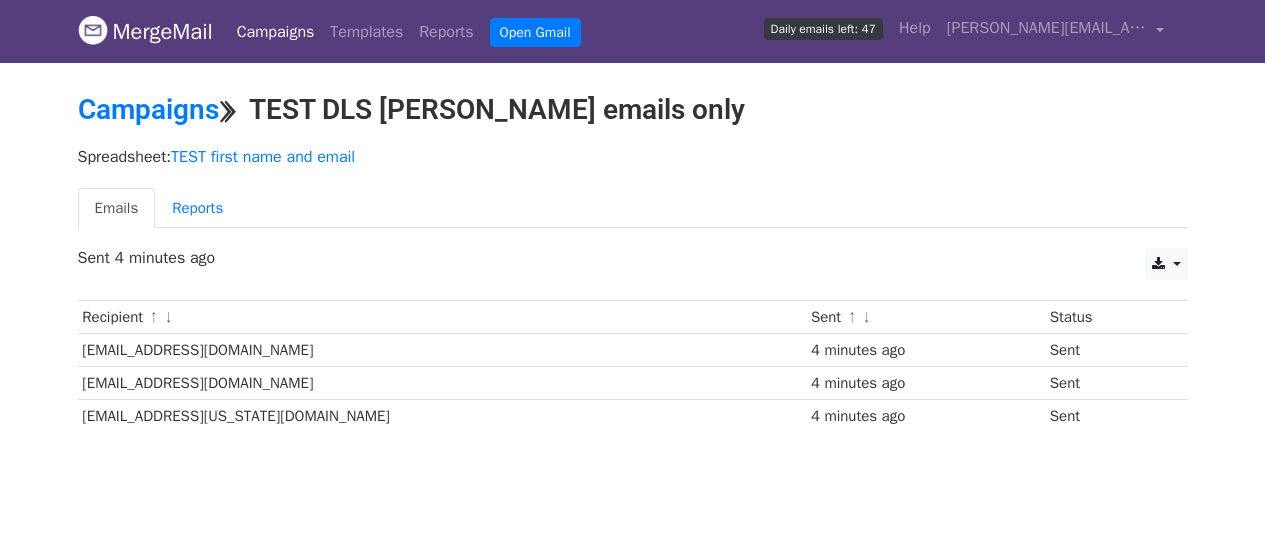 scroll, scrollTop: 0, scrollLeft: 0, axis: both 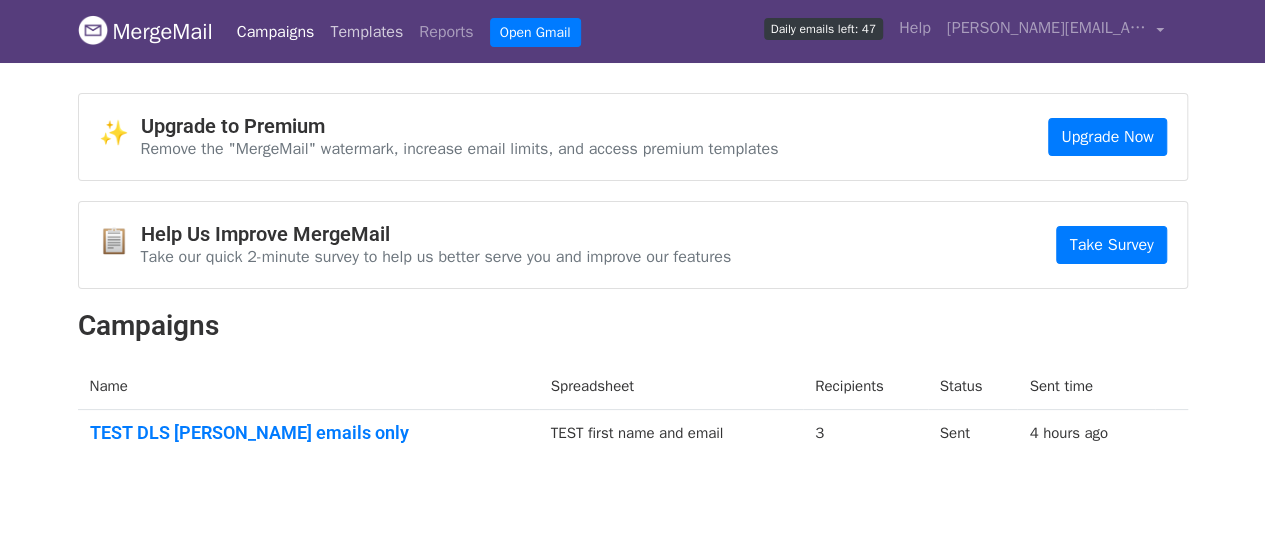 click on "Templates" at bounding box center [366, 32] 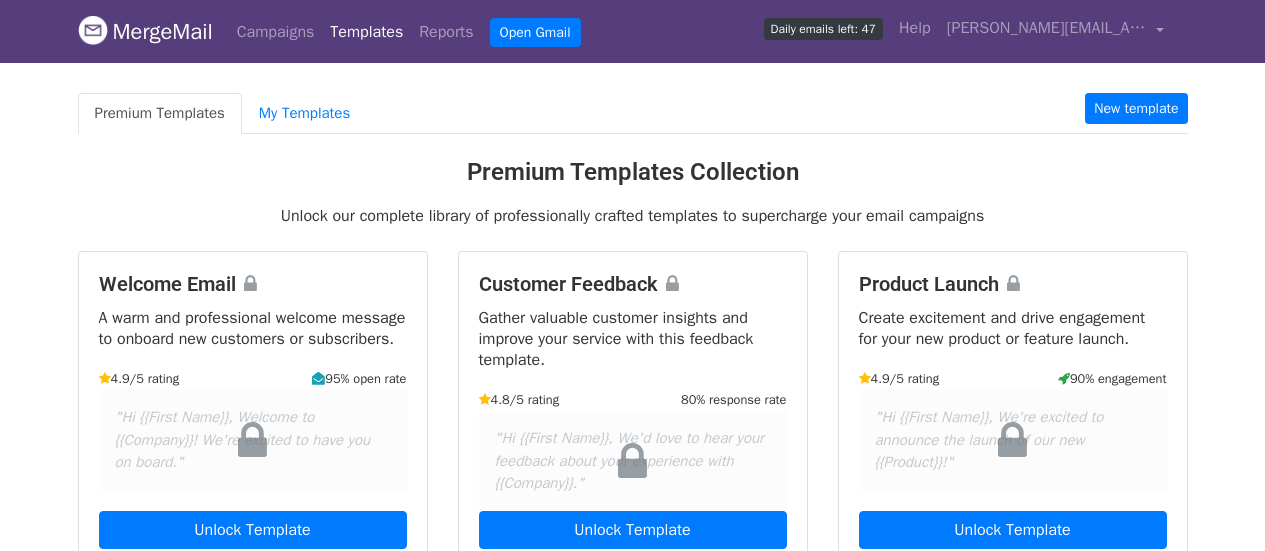 scroll, scrollTop: 0, scrollLeft: 0, axis: both 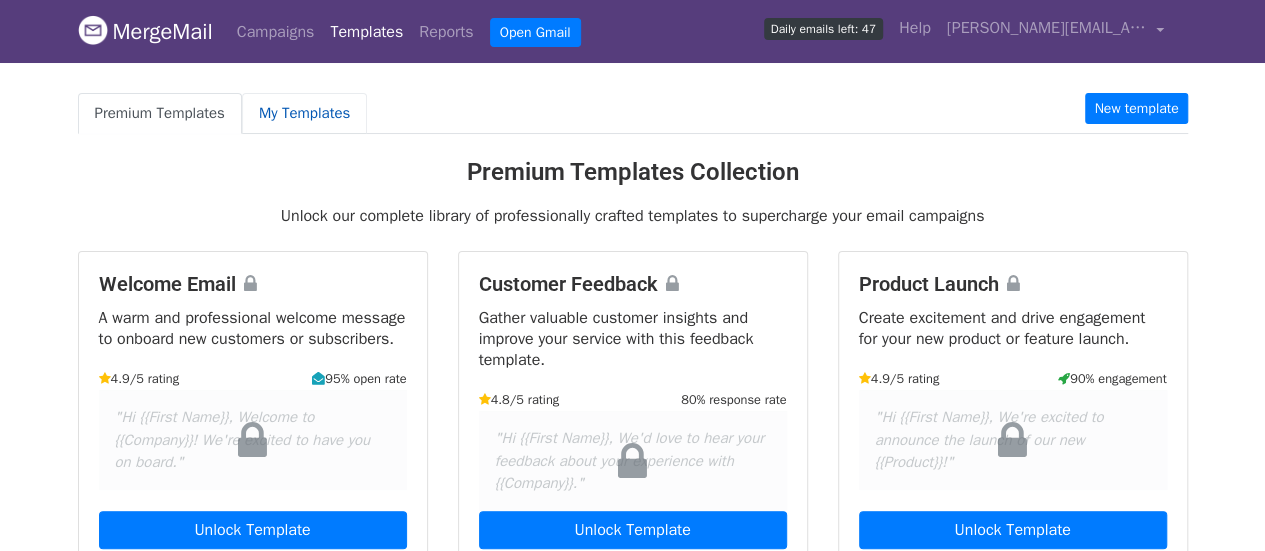 click on "My Templates" at bounding box center [304, 113] 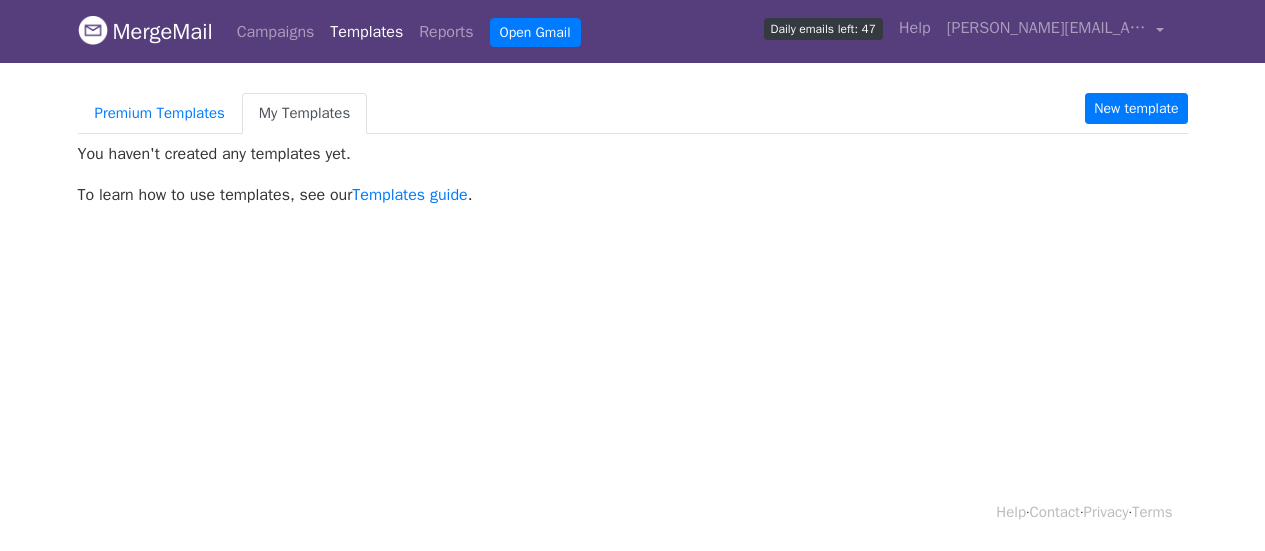 scroll, scrollTop: 0, scrollLeft: 0, axis: both 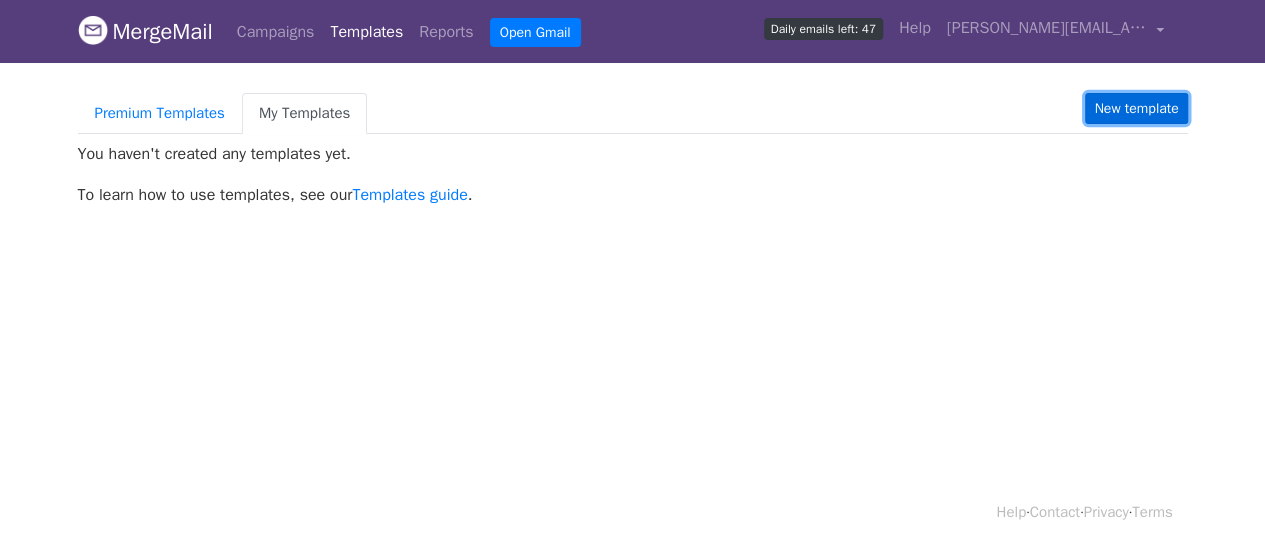 click on "New template" at bounding box center (1136, 108) 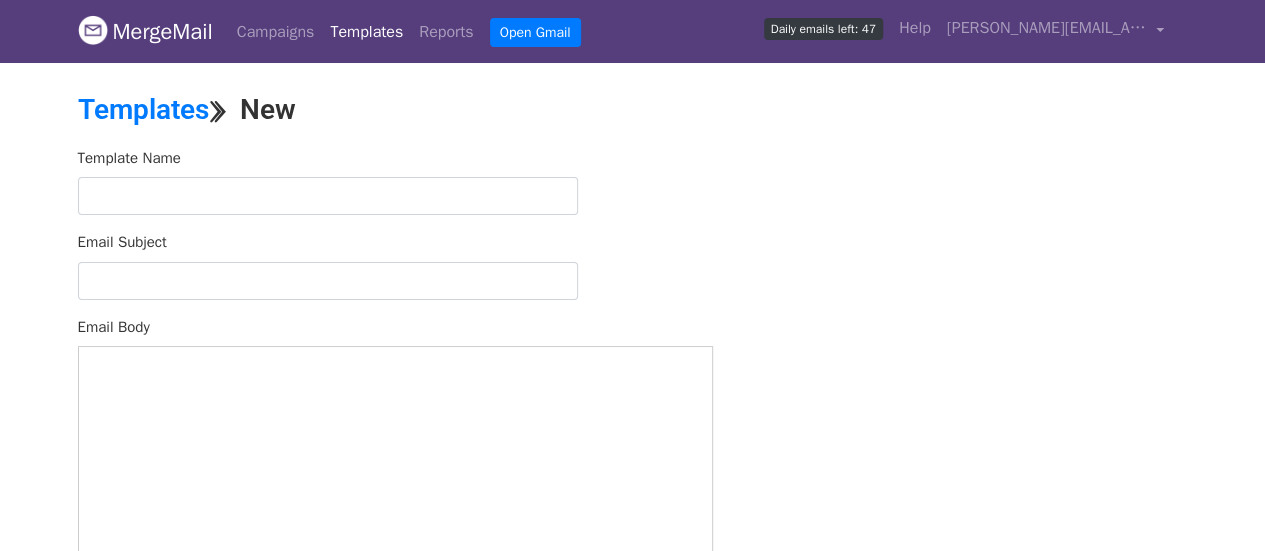 scroll, scrollTop: 0, scrollLeft: 0, axis: both 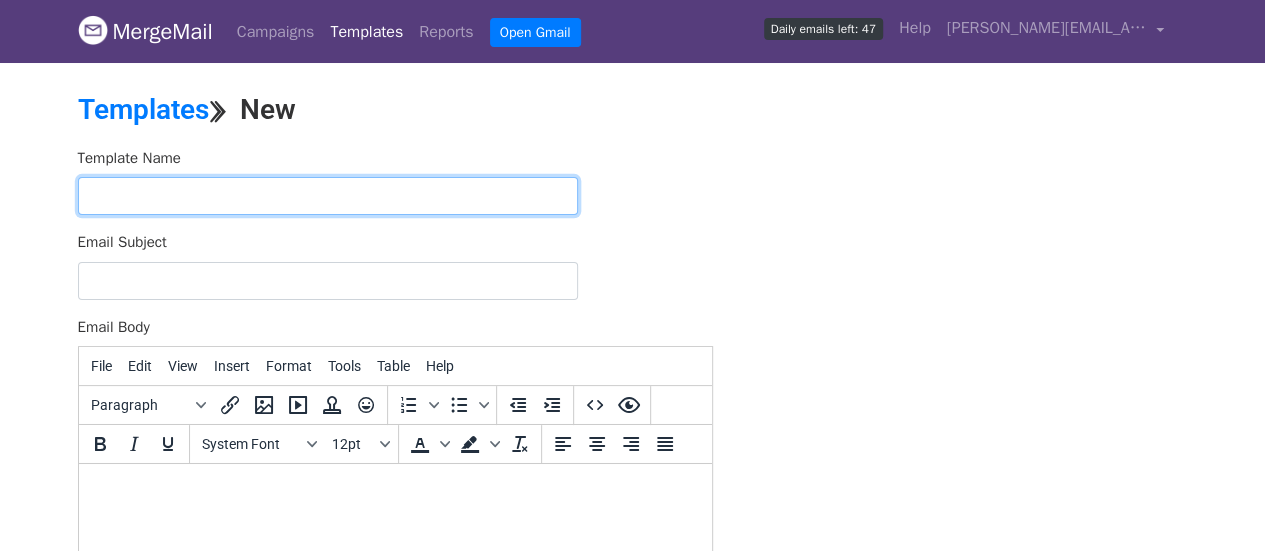 click at bounding box center (328, 196) 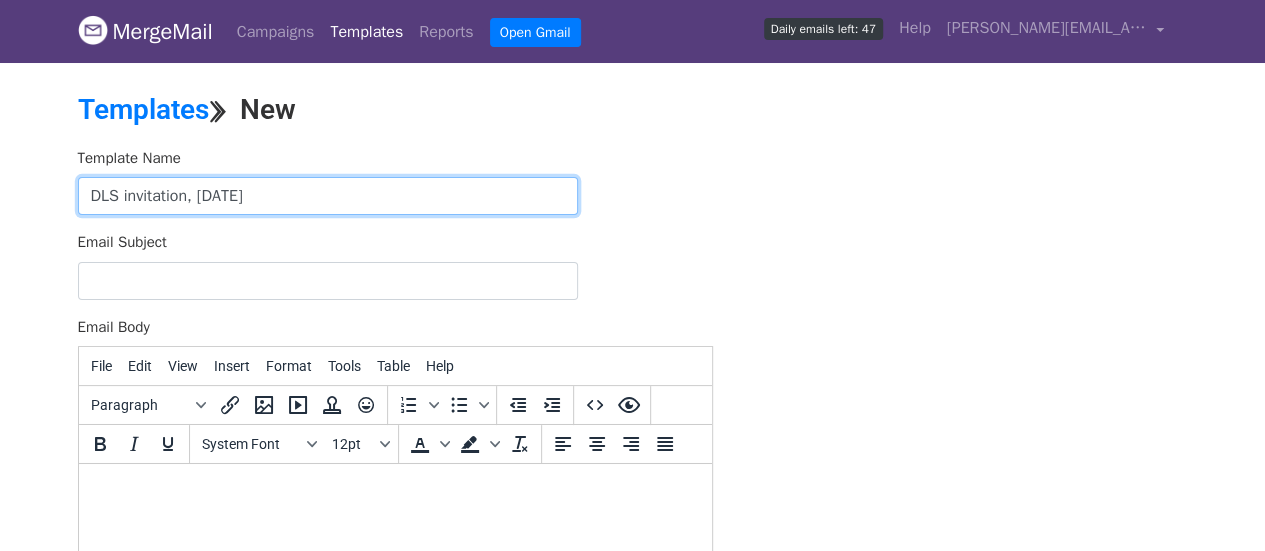 type on "DLS invitation, July 28" 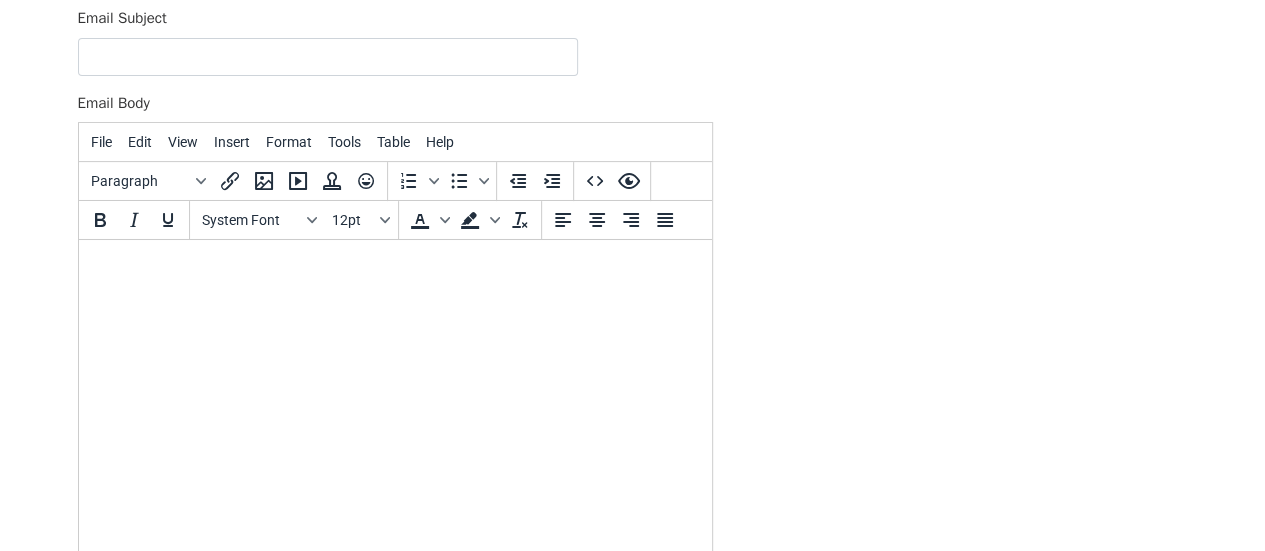 scroll, scrollTop: 400, scrollLeft: 0, axis: vertical 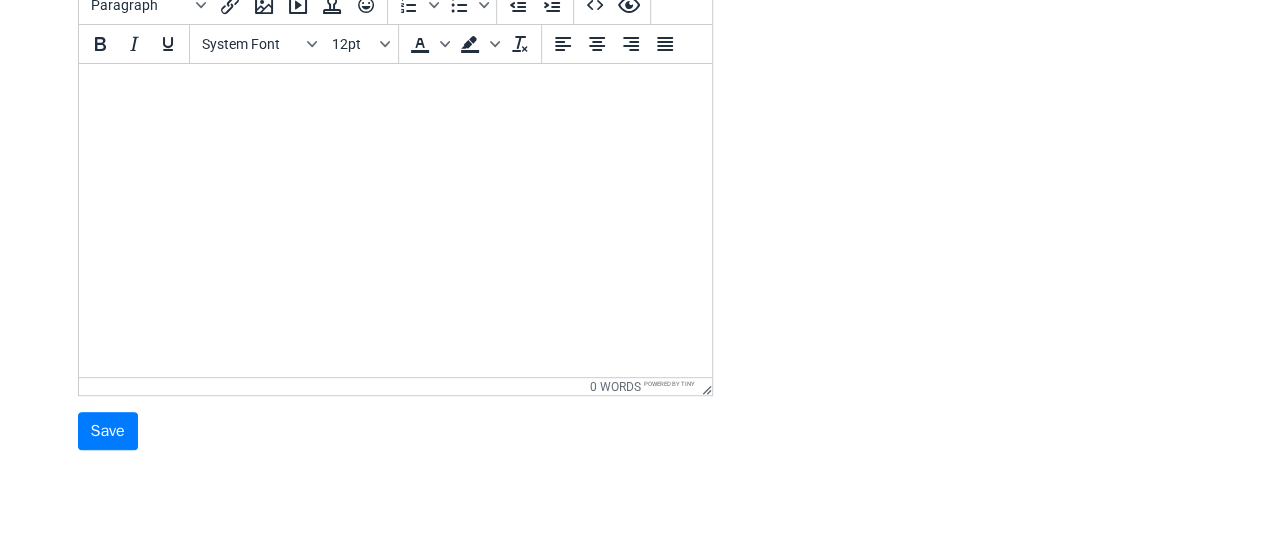 click at bounding box center (394, 91) 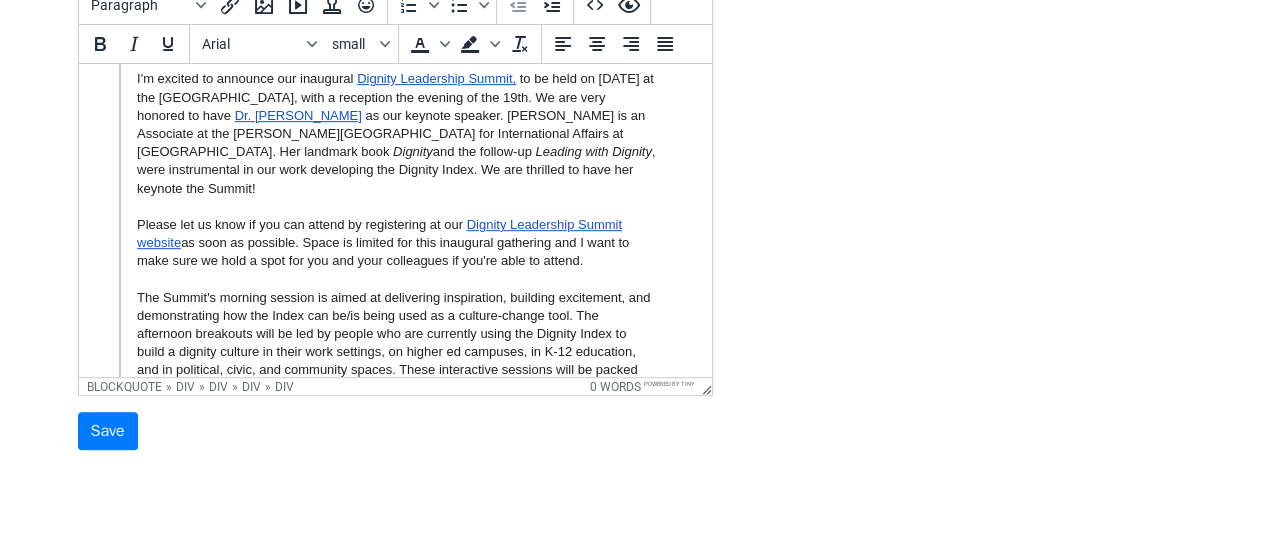 scroll, scrollTop: 0, scrollLeft: 0, axis: both 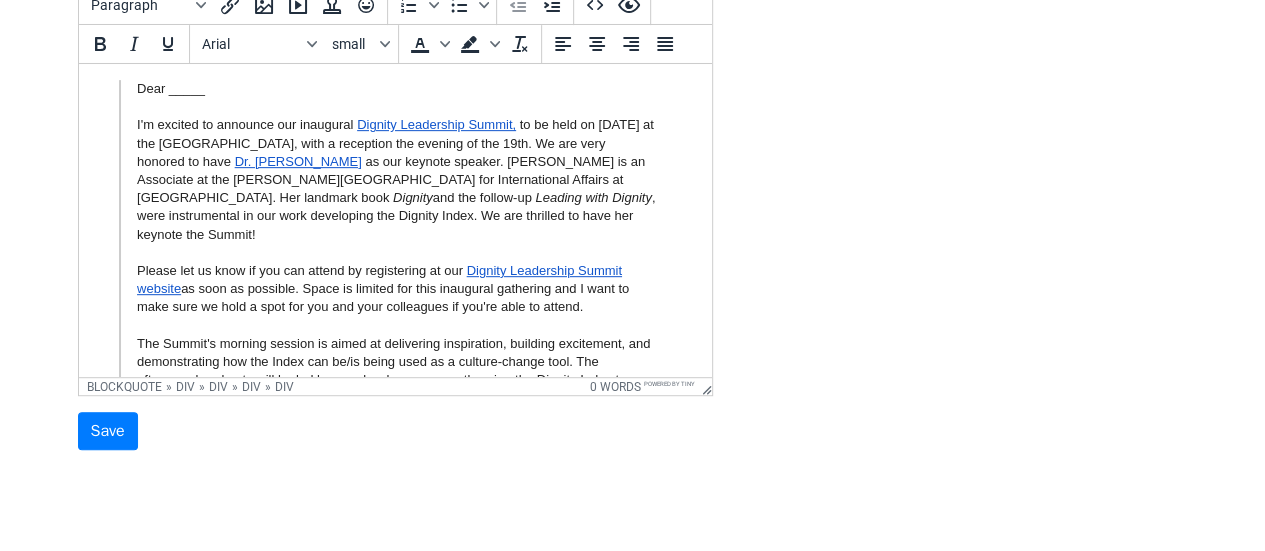 click on "Dear _____" at bounding box center [395, 89] 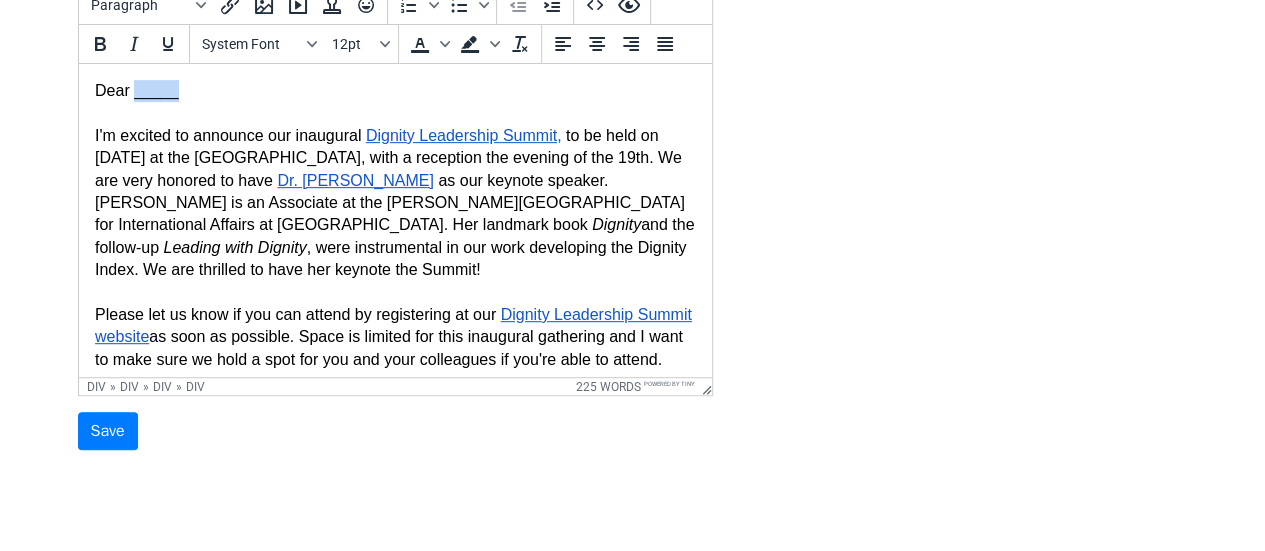 drag, startPoint x: 182, startPoint y: 89, endPoint x: 132, endPoint y: 99, distance: 50.990196 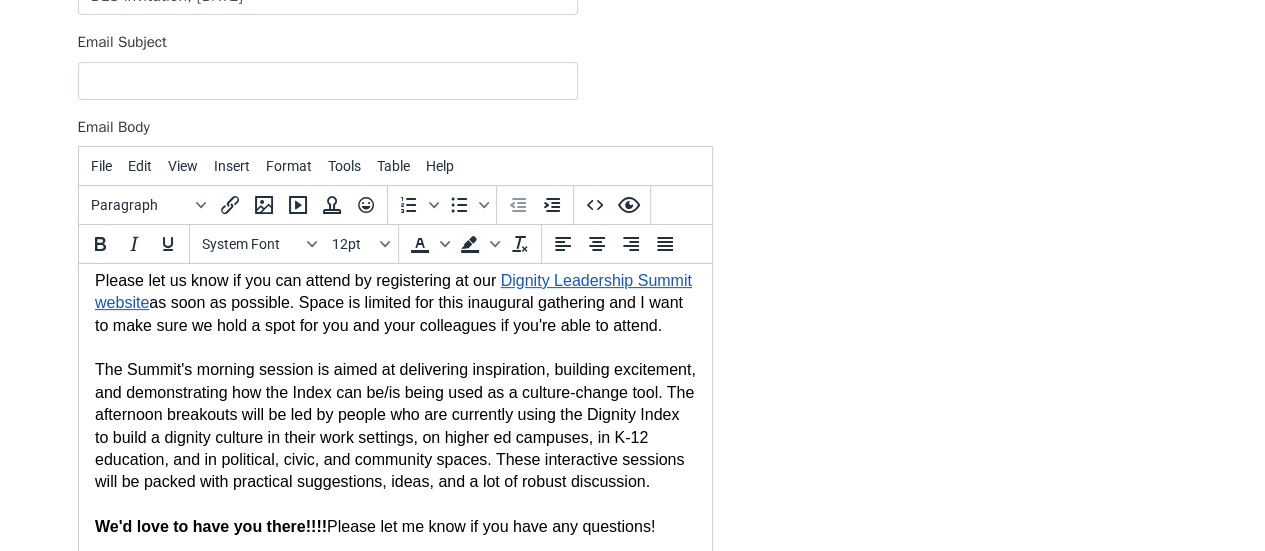 scroll, scrollTop: 457, scrollLeft: 0, axis: vertical 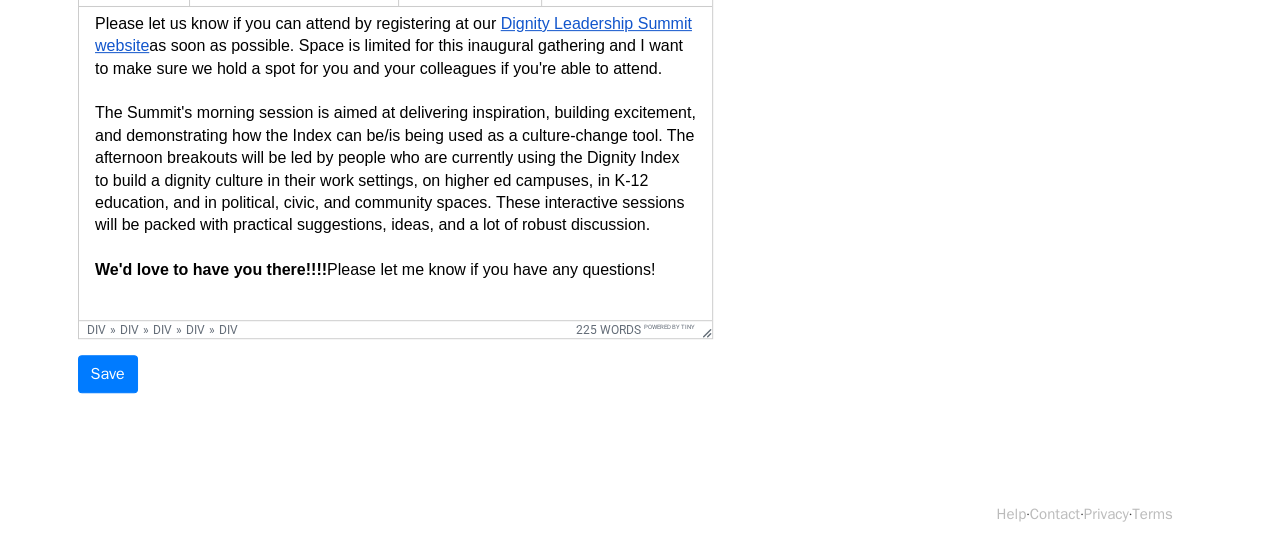 click on "We'd love to have you there!!!!  Please let me know if you have any questions!" at bounding box center (394, 270) 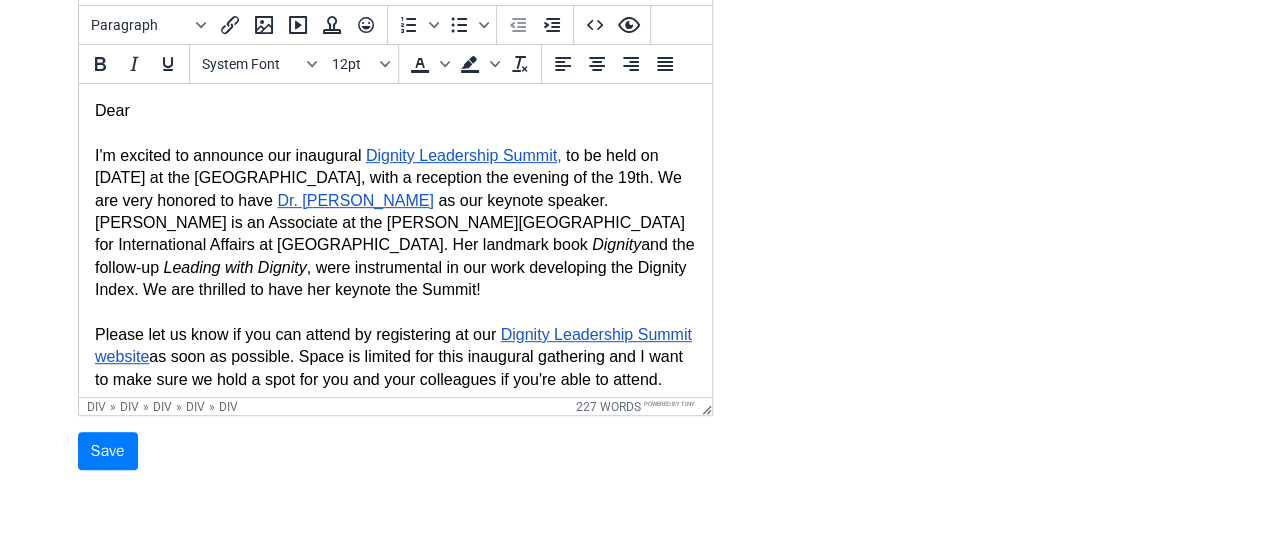 scroll, scrollTop: 457, scrollLeft: 0, axis: vertical 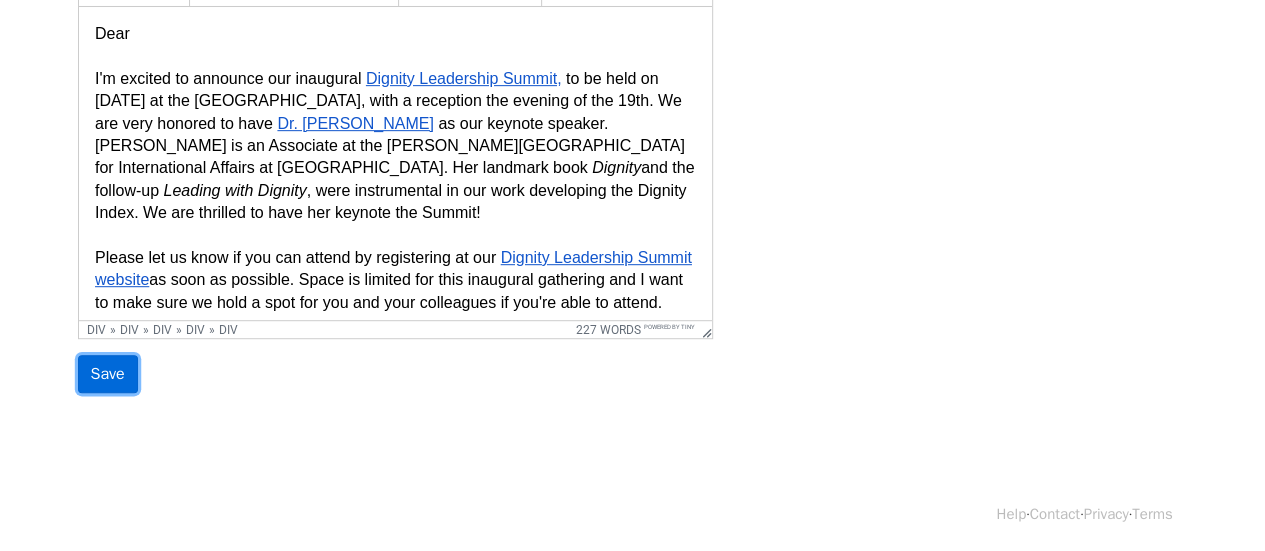 click on "Save" at bounding box center [108, 374] 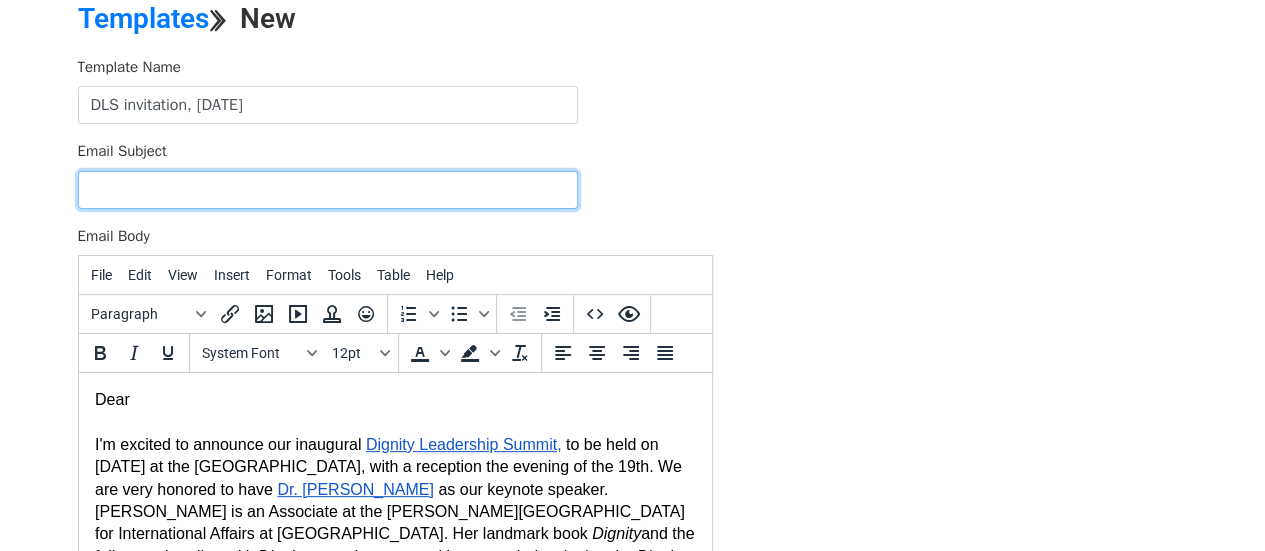 scroll, scrollTop: 0, scrollLeft: 0, axis: both 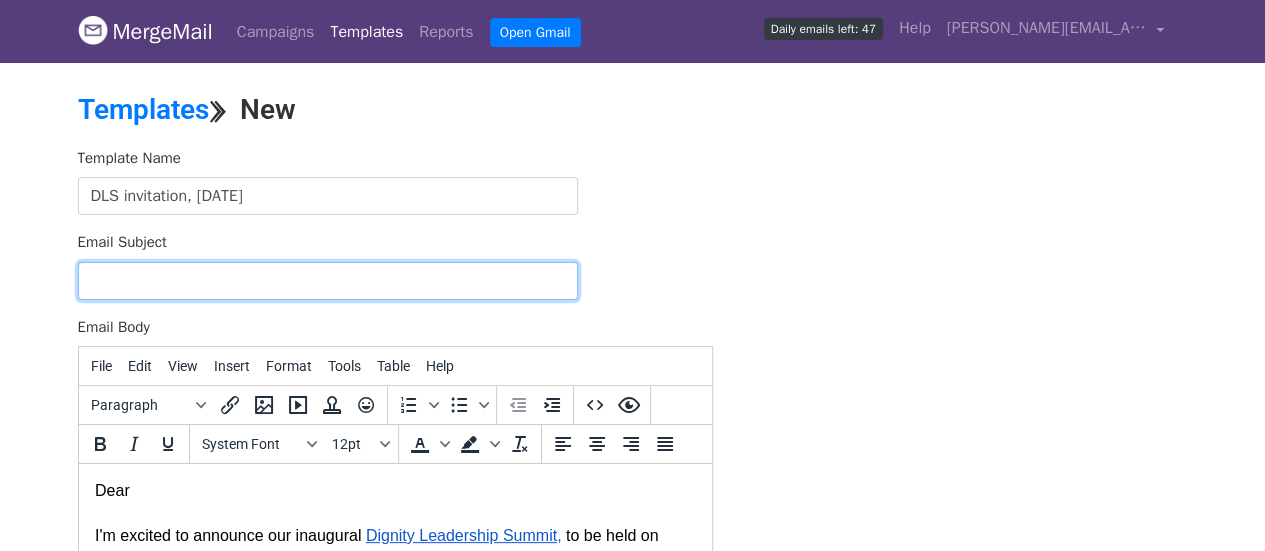 click on "Email Subject" at bounding box center [328, 281] 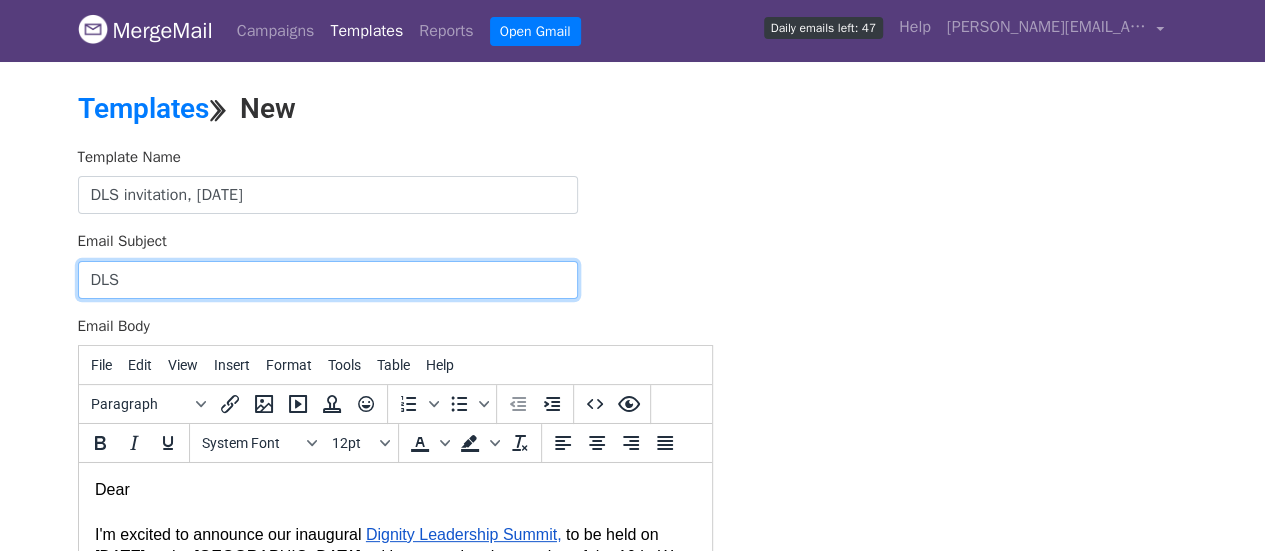 scroll, scrollTop: 457, scrollLeft: 0, axis: vertical 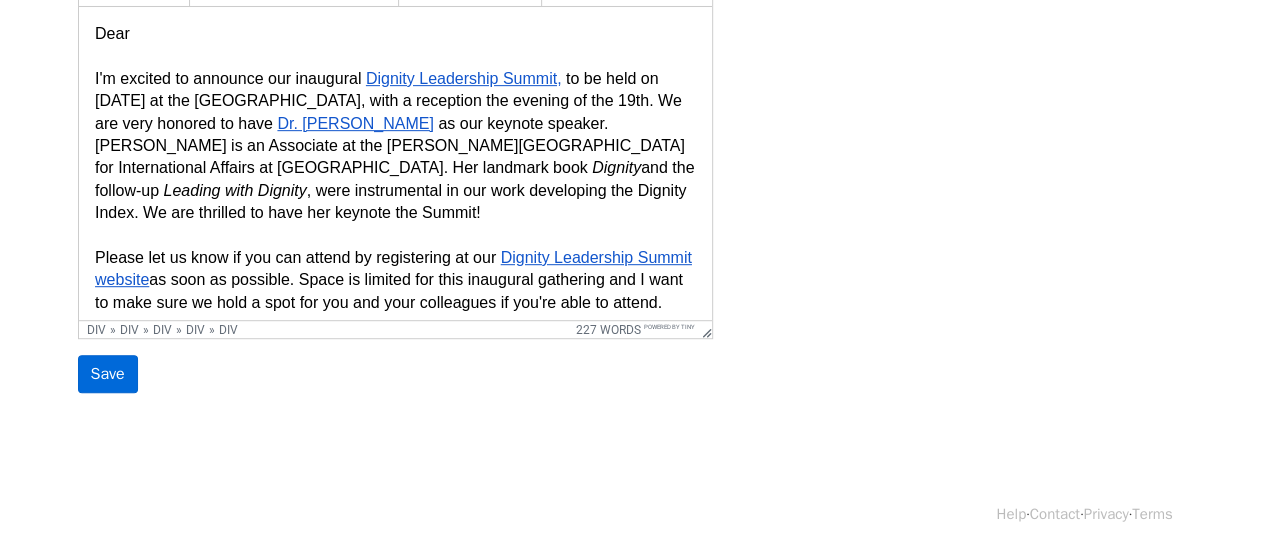 type on "DLS" 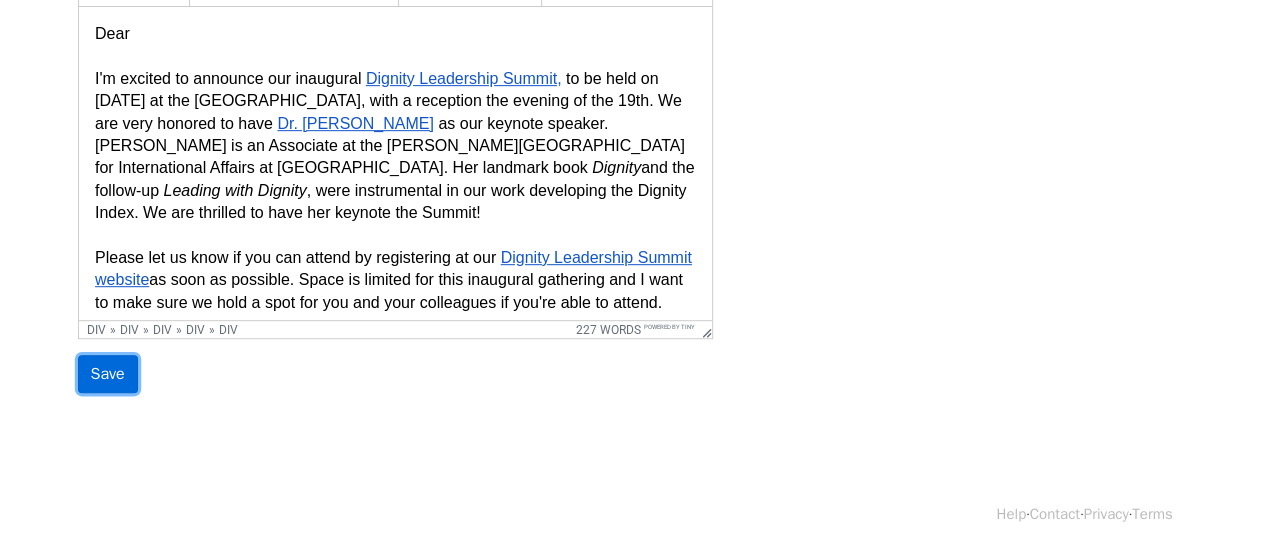 click on "Save" at bounding box center (108, 374) 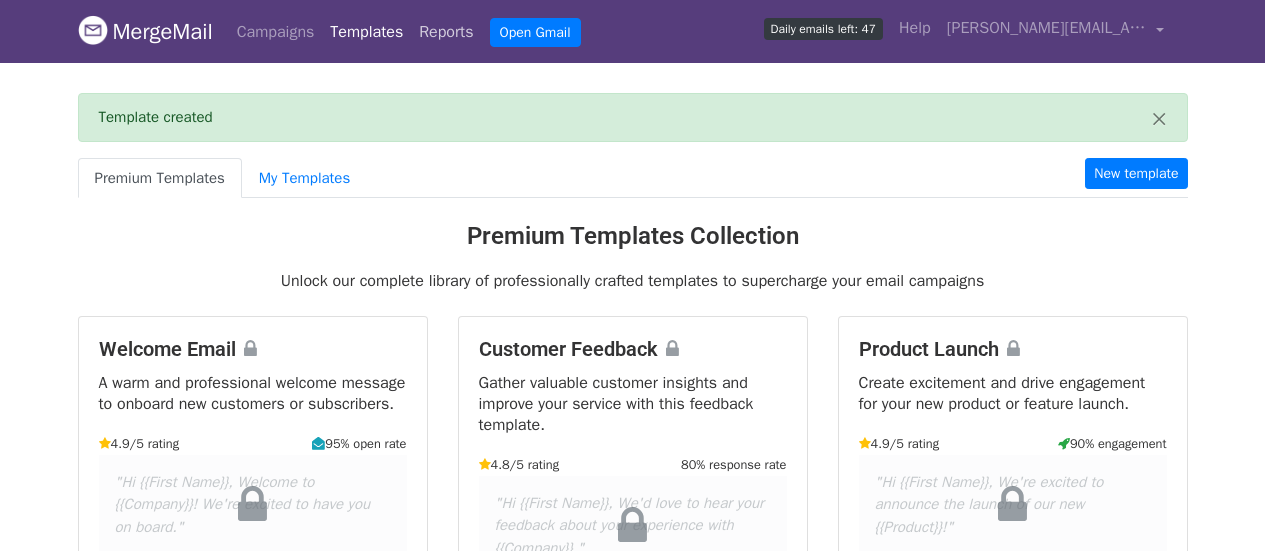scroll, scrollTop: 0, scrollLeft: 0, axis: both 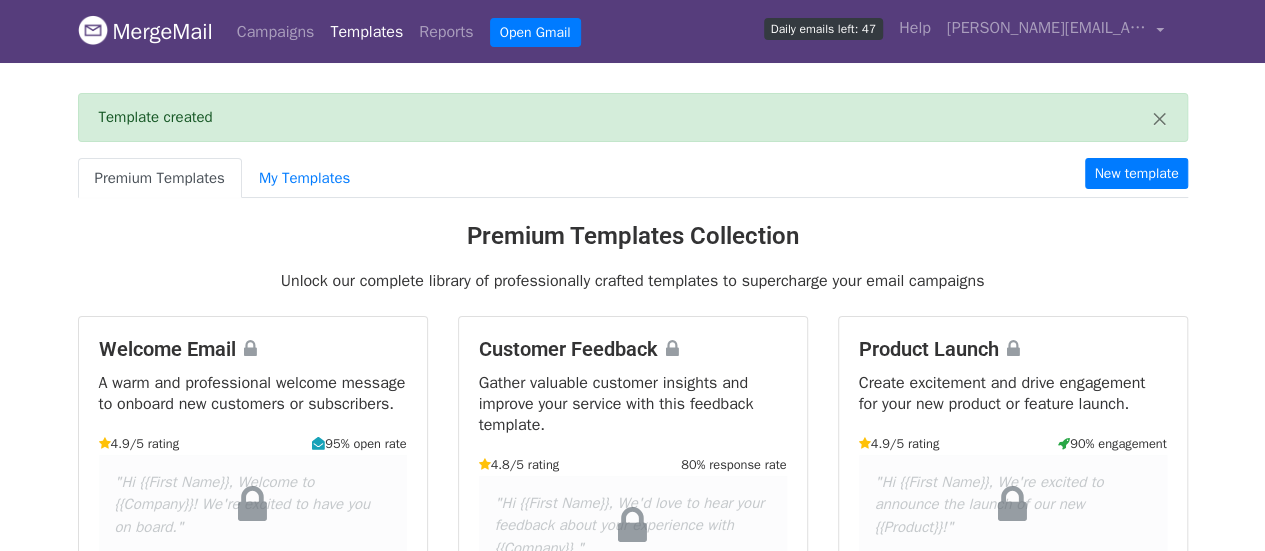 click on "Daily emails left: 47" at bounding box center [823, 29] 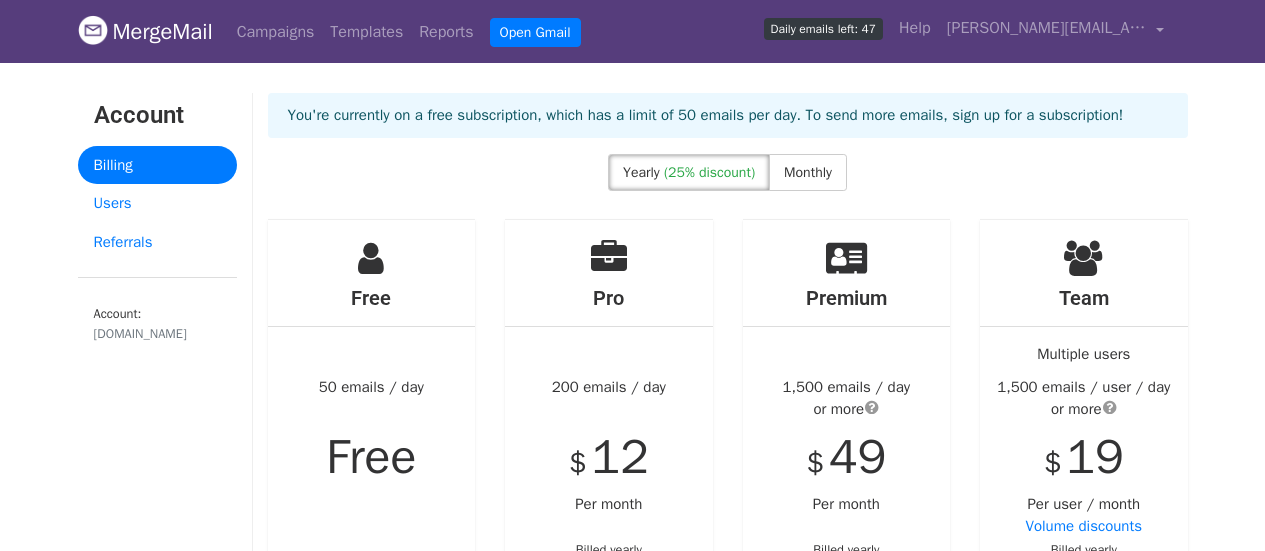 scroll, scrollTop: 0, scrollLeft: 0, axis: both 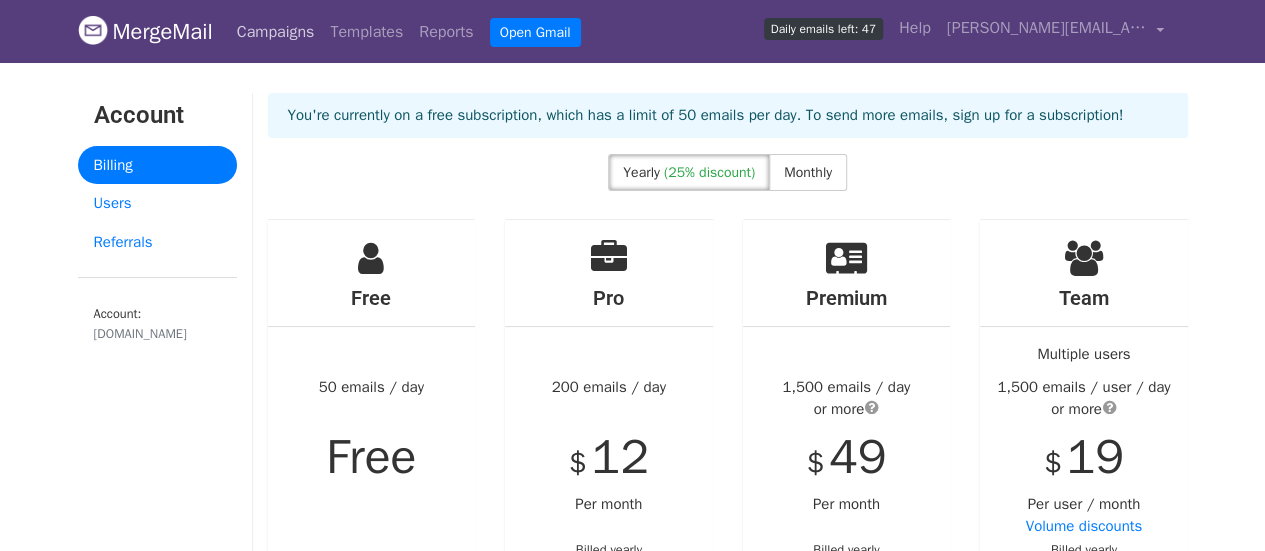 click on "Campaigns" at bounding box center [276, 32] 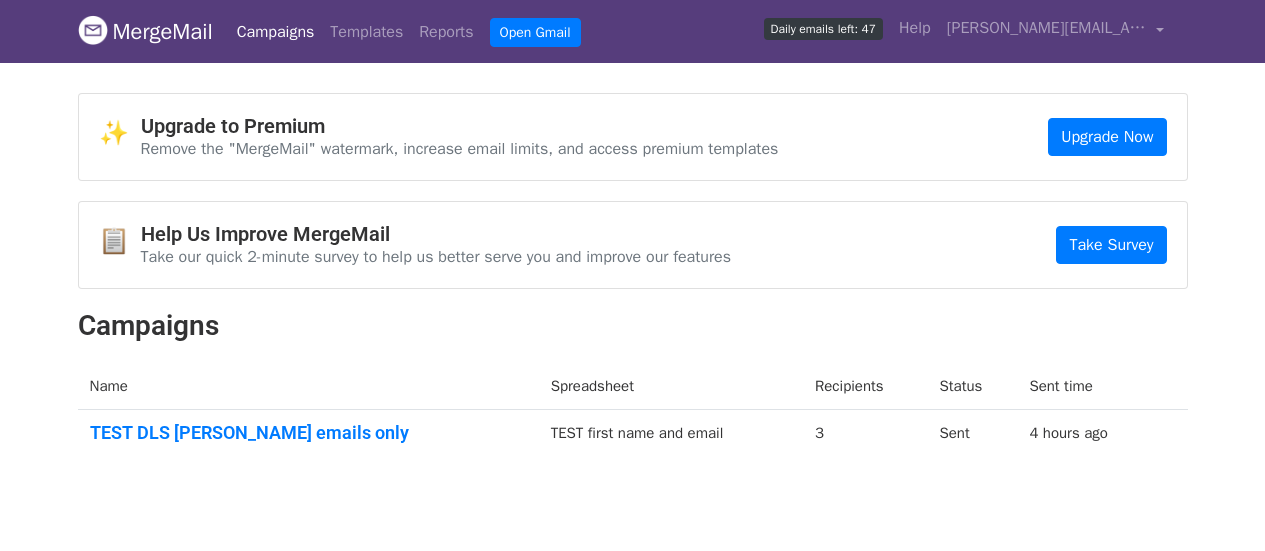 scroll, scrollTop: 0, scrollLeft: 0, axis: both 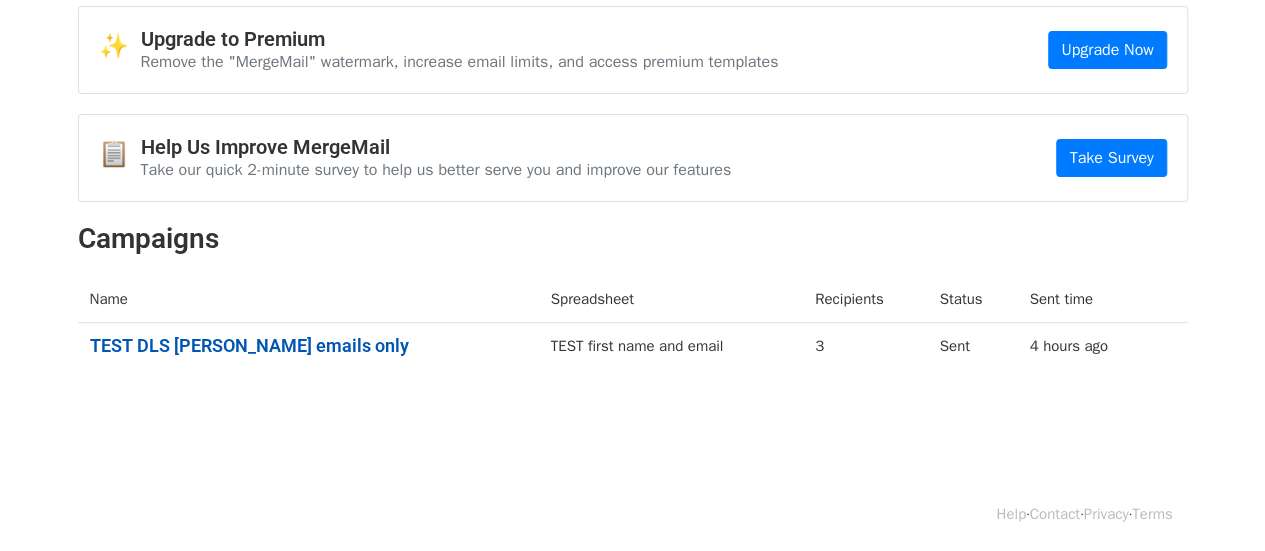 click on "TEST DLS madeleine emails only" at bounding box center [308, 346] 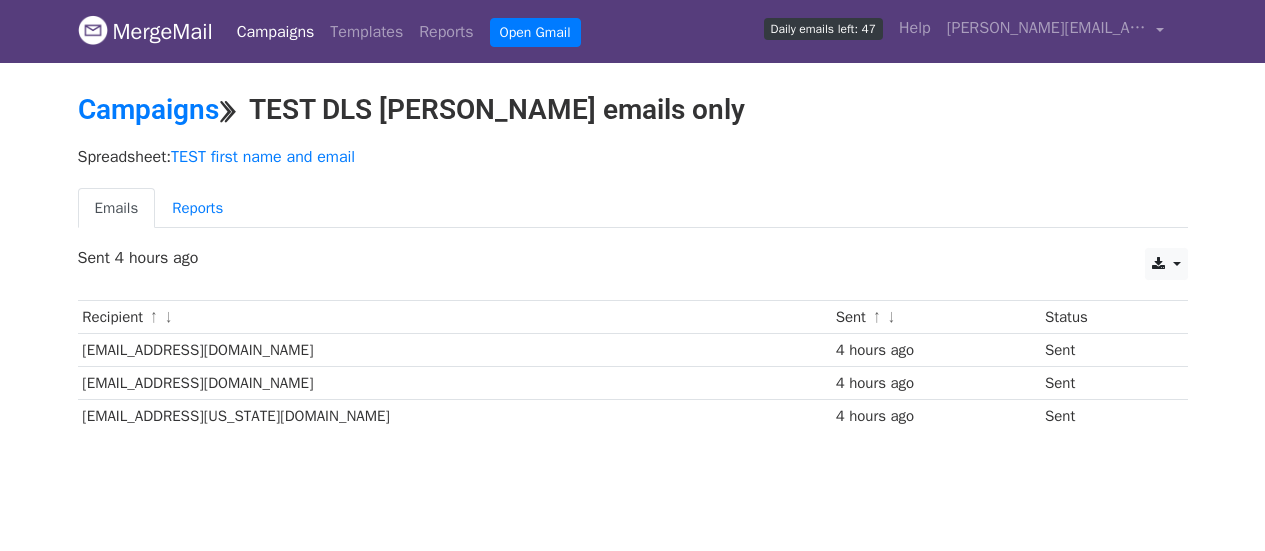 scroll, scrollTop: 0, scrollLeft: 0, axis: both 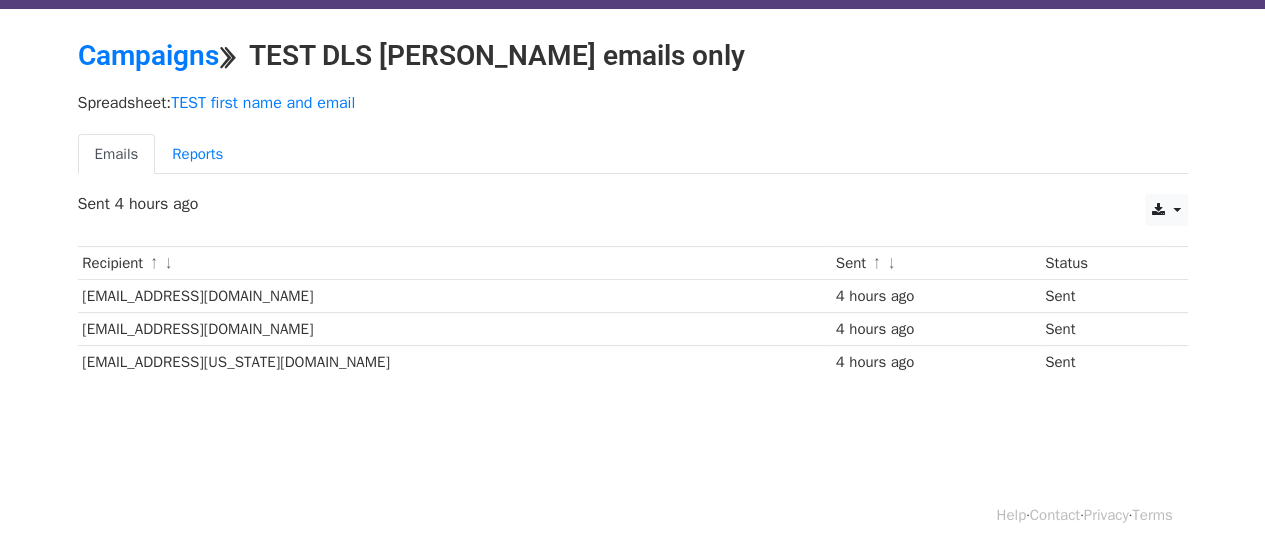 click on "[EMAIL_ADDRESS][DOMAIN_NAME]" at bounding box center (454, 296) 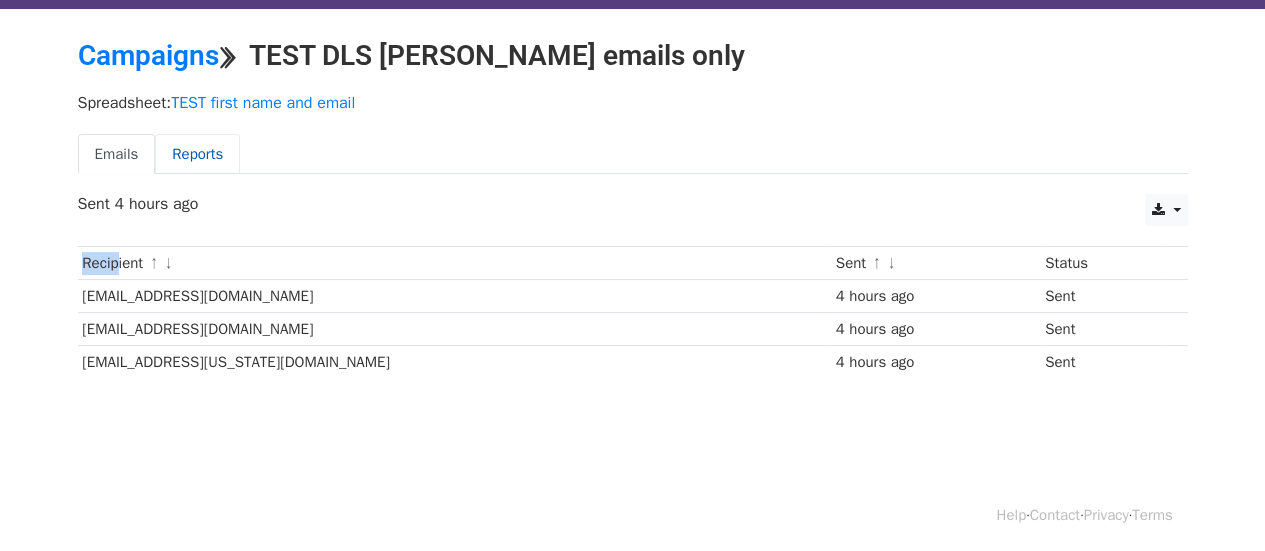 click on "Reports" at bounding box center [197, 154] 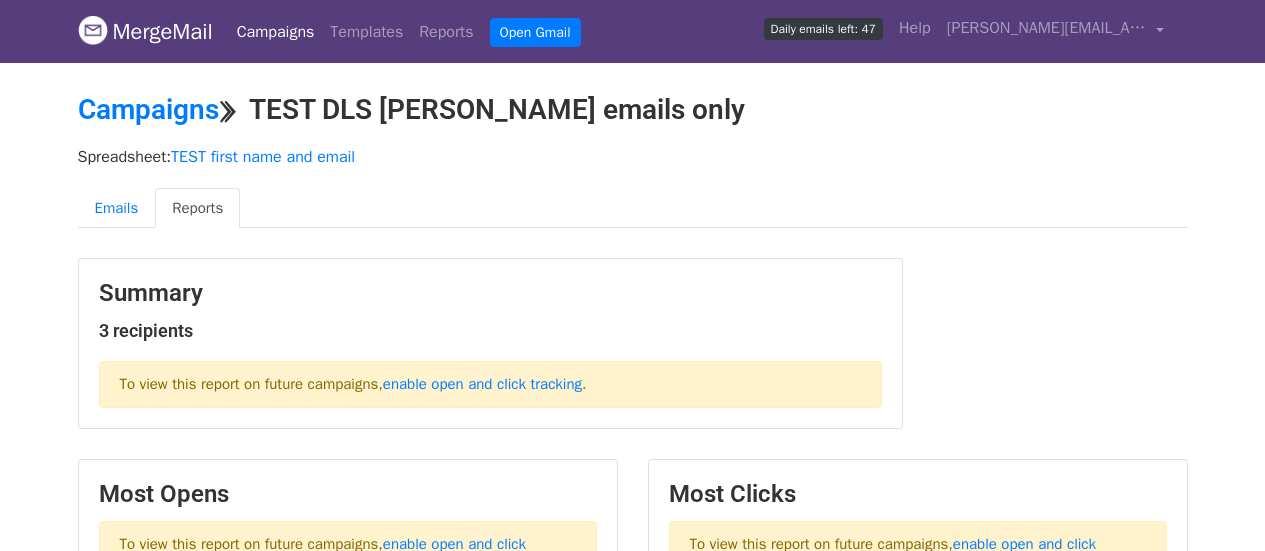 scroll, scrollTop: 0, scrollLeft: 0, axis: both 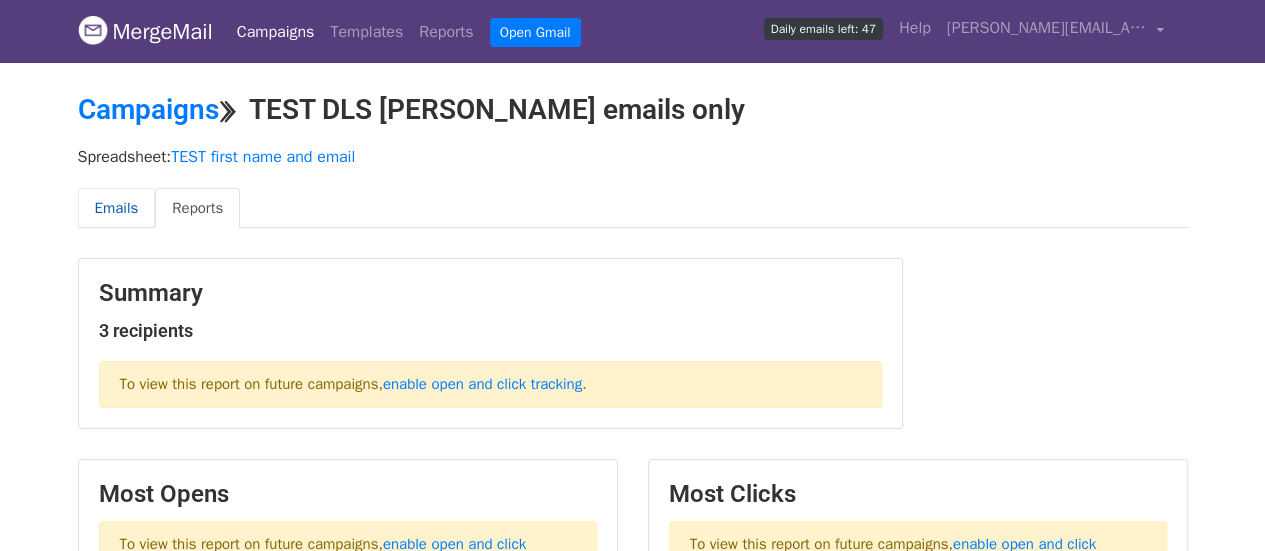 click on "Emails" at bounding box center [117, 208] 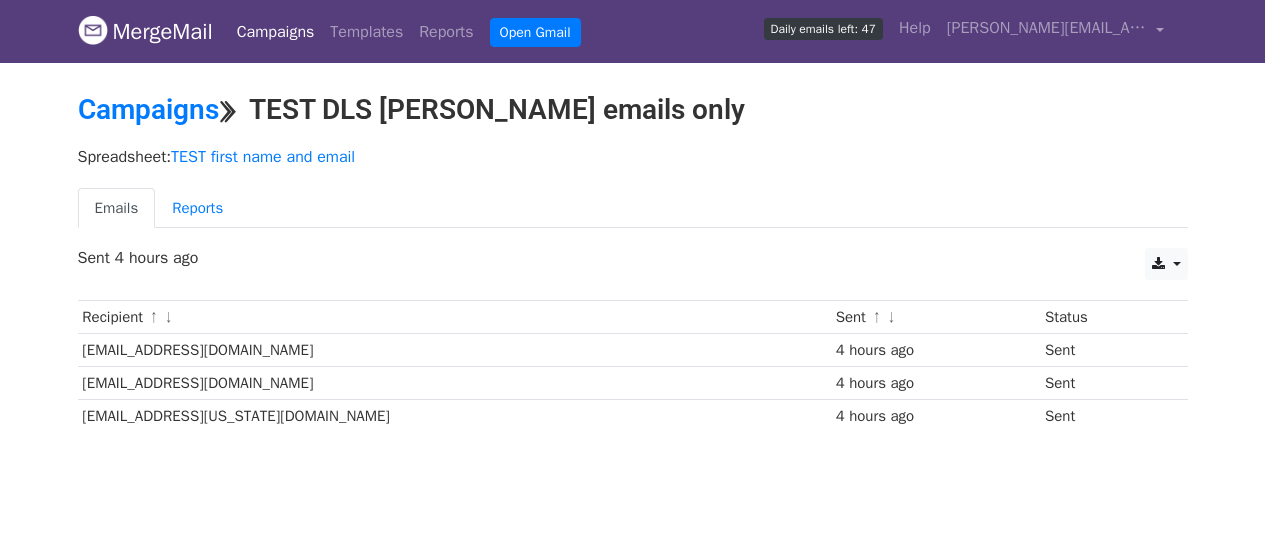 scroll, scrollTop: 0, scrollLeft: 0, axis: both 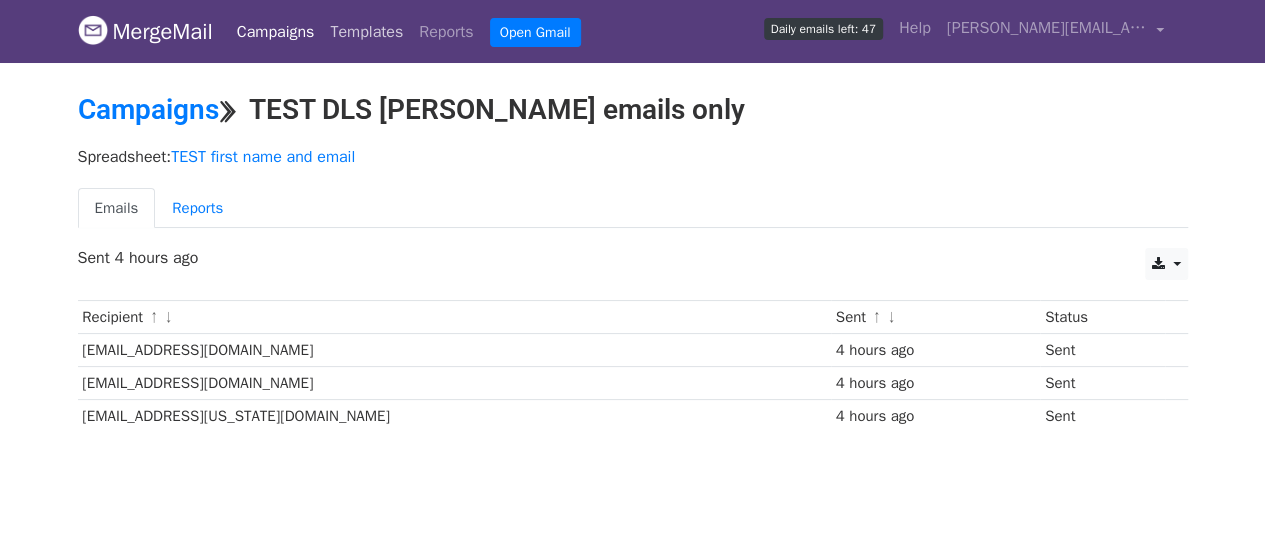 click on "Templates" at bounding box center (366, 32) 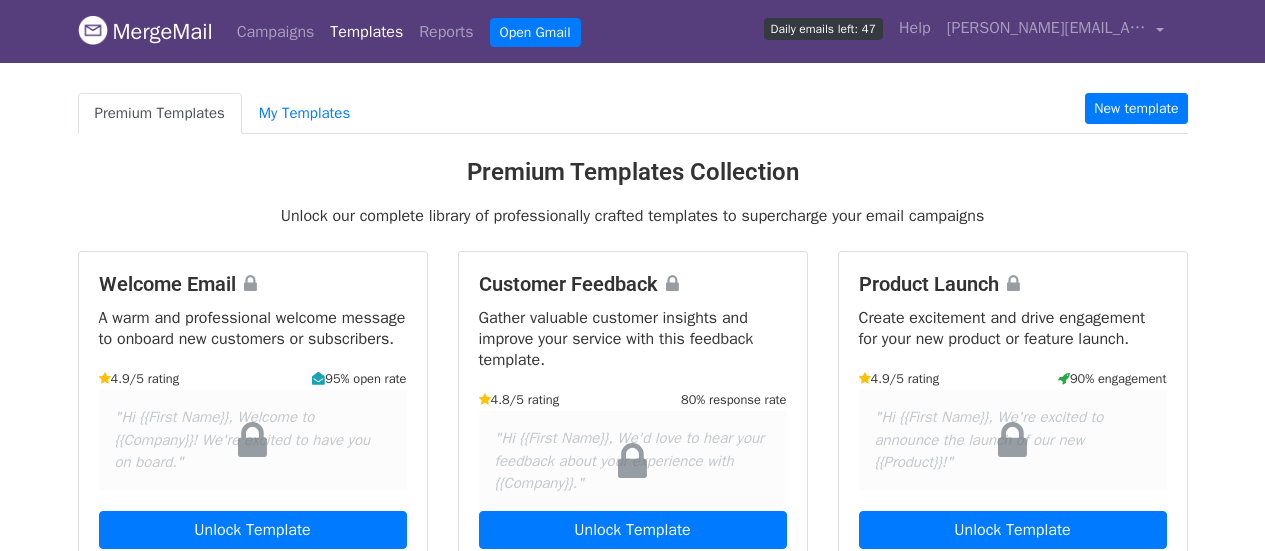 scroll, scrollTop: 0, scrollLeft: 0, axis: both 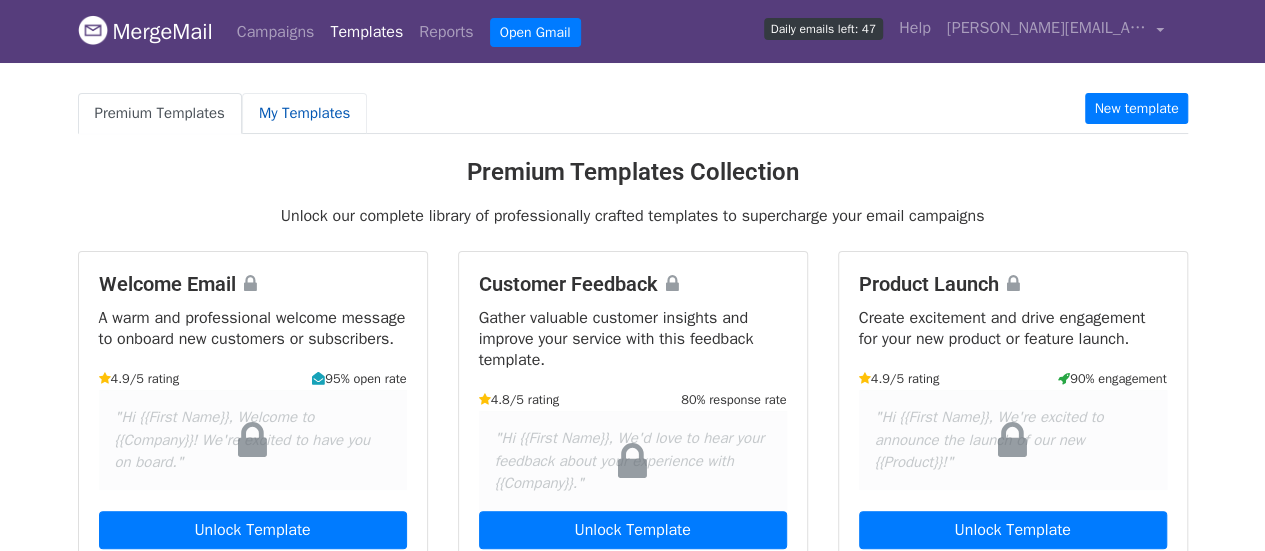 click on "My Templates" at bounding box center (304, 113) 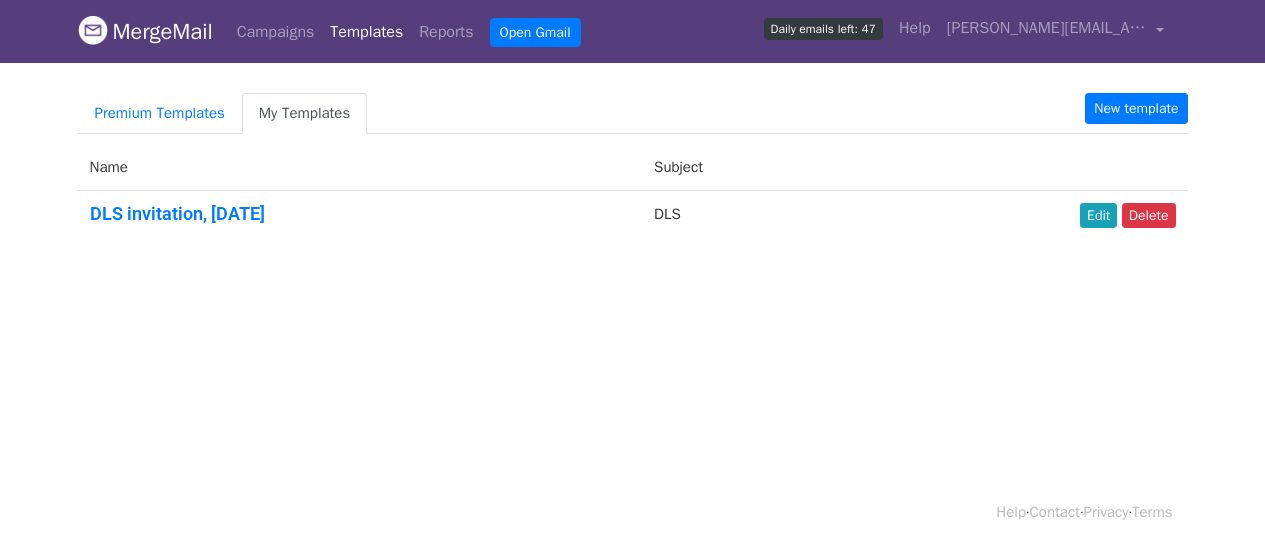 scroll, scrollTop: 0, scrollLeft: 0, axis: both 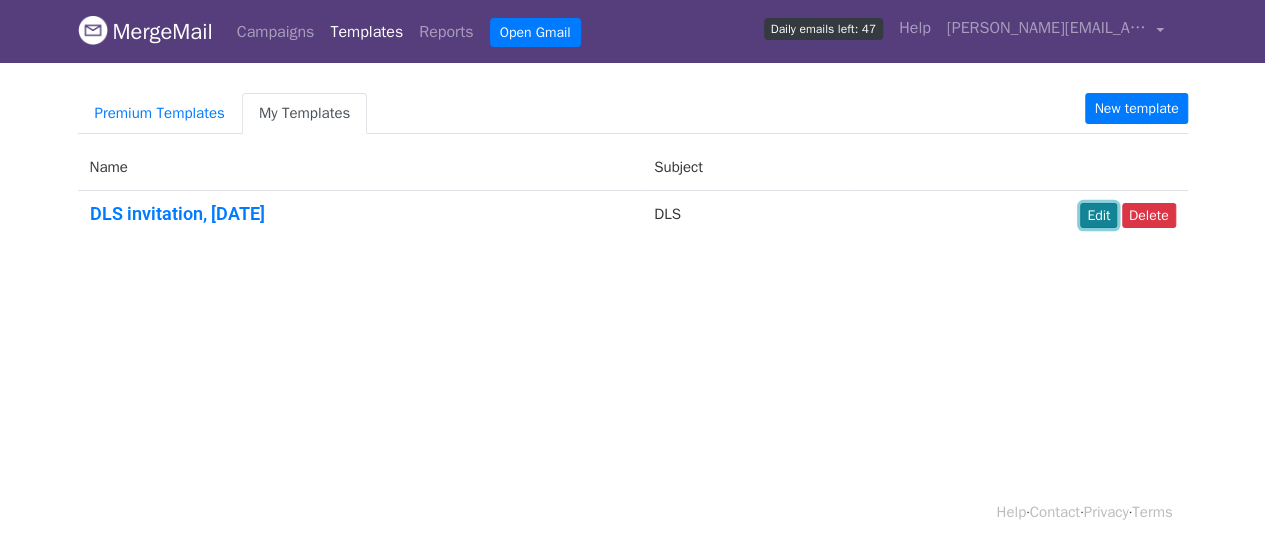 click on "Edit" at bounding box center [1098, 215] 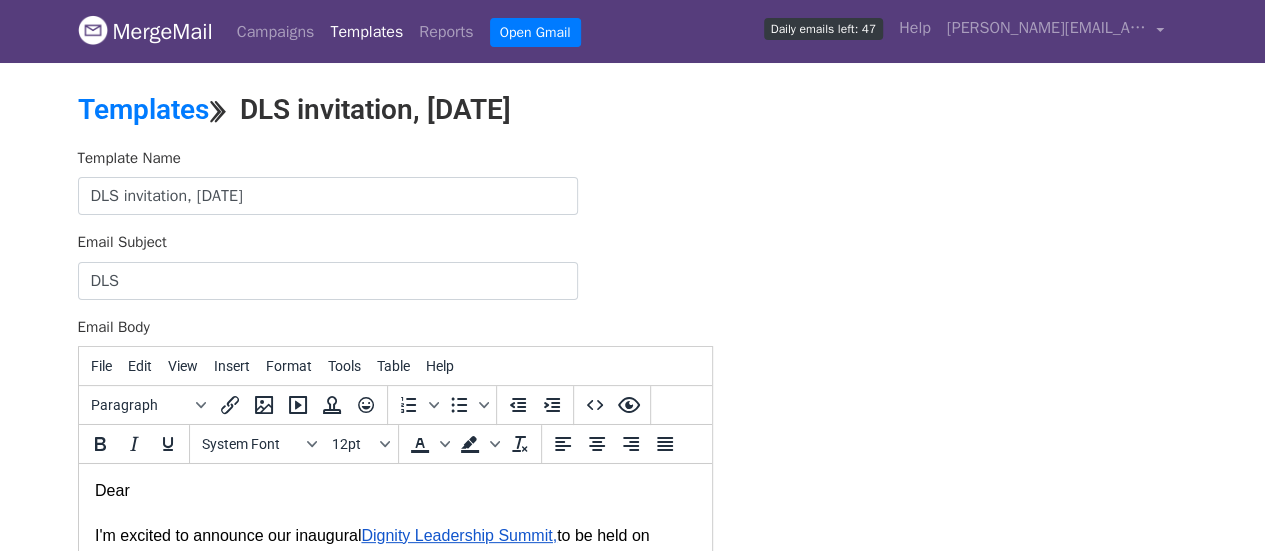 scroll, scrollTop: 0, scrollLeft: 0, axis: both 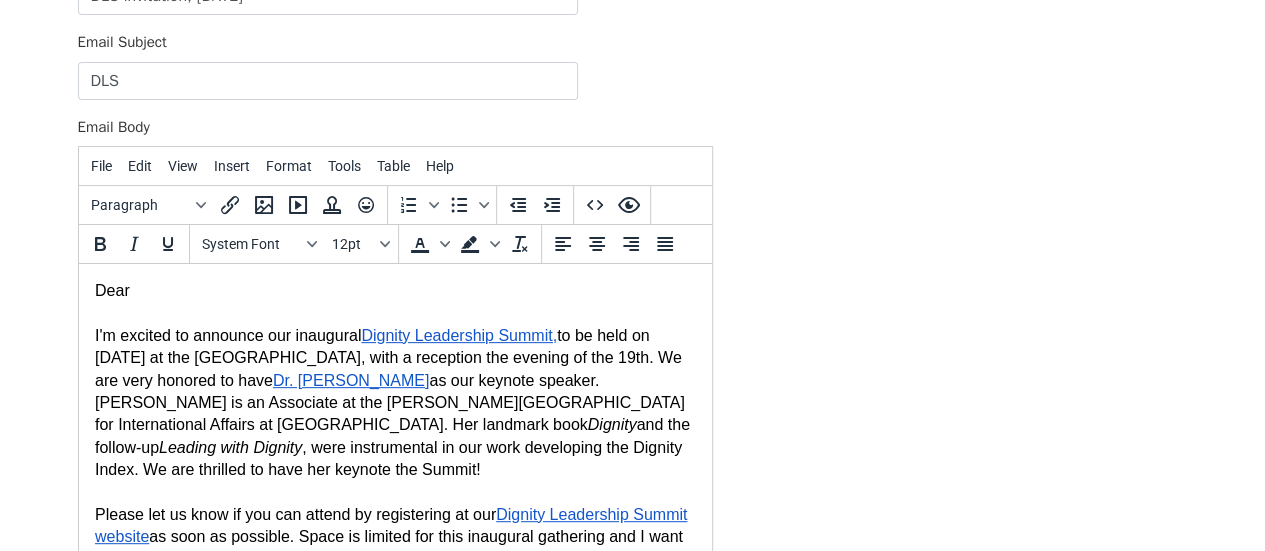 click on "Dear" at bounding box center (394, 291) 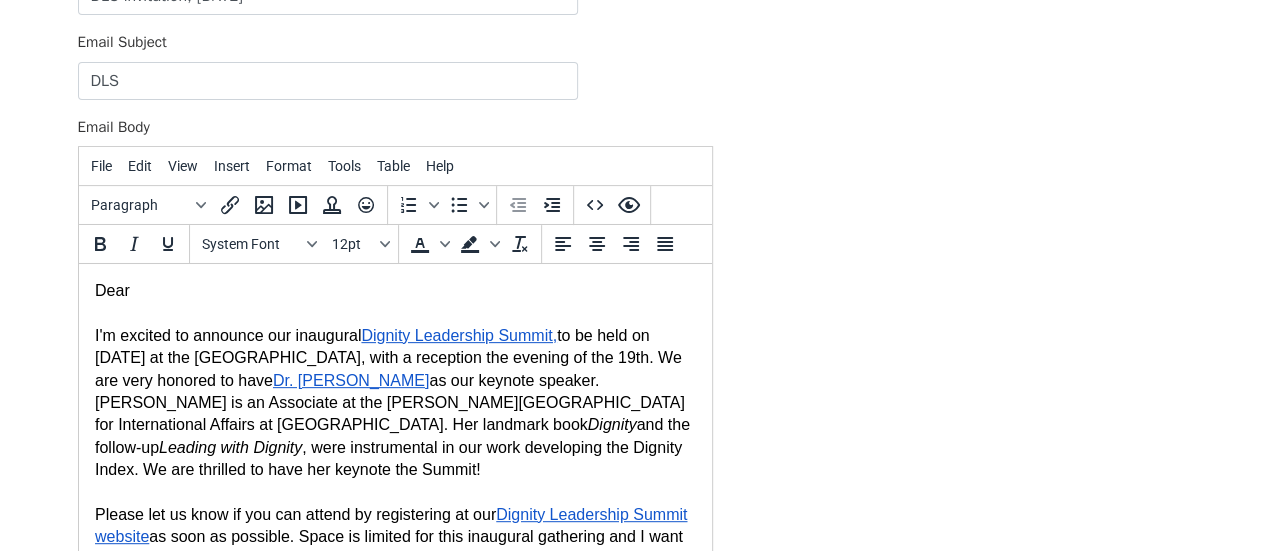 paste 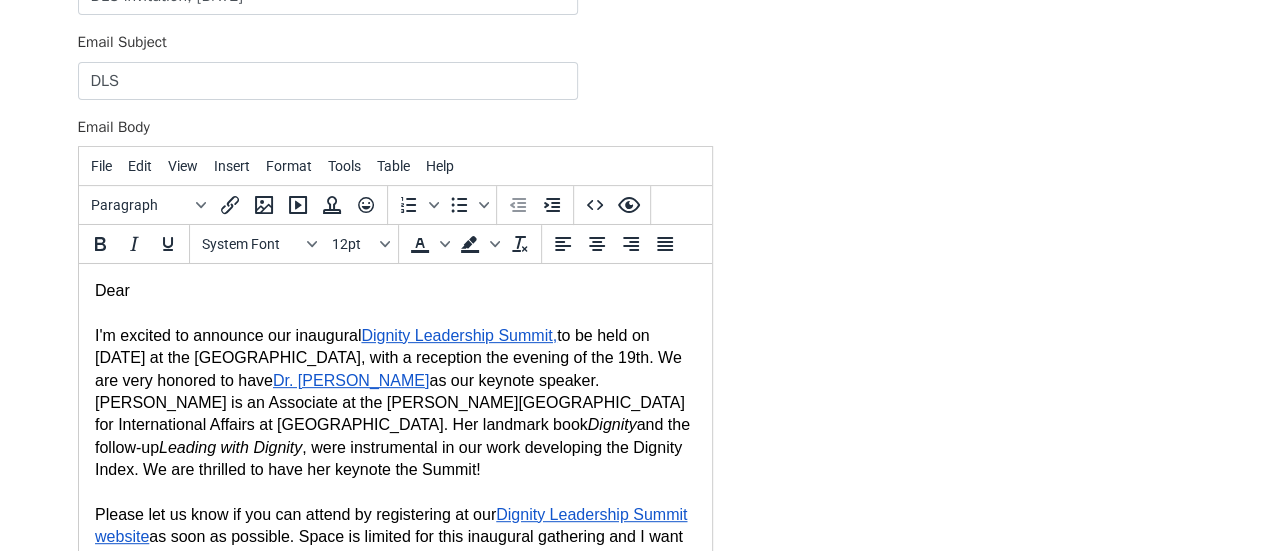 type 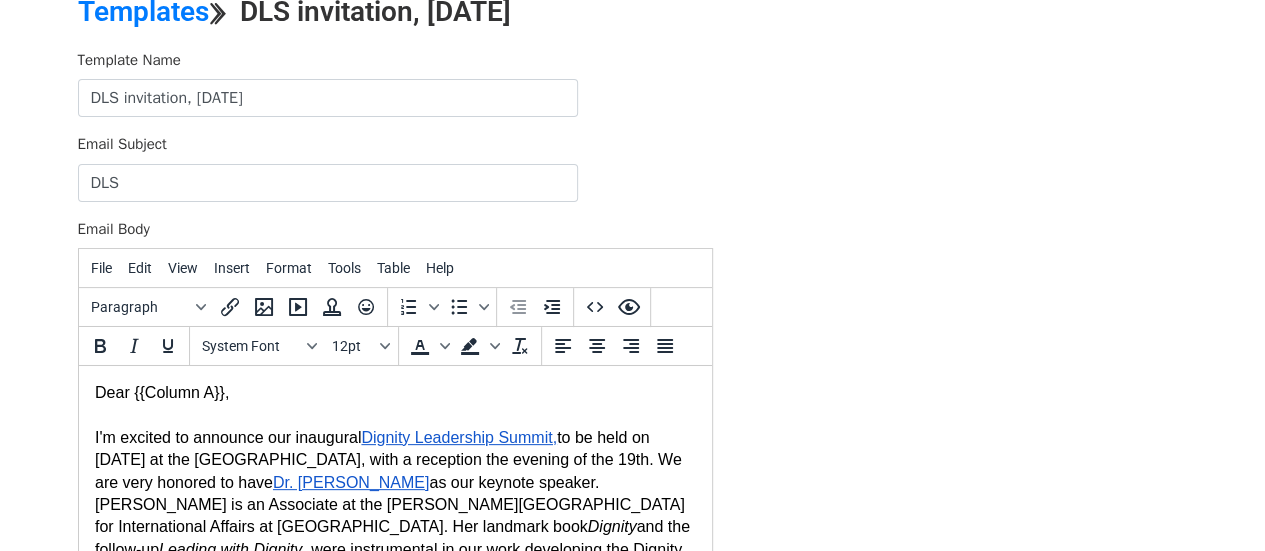 scroll, scrollTop: 0, scrollLeft: 0, axis: both 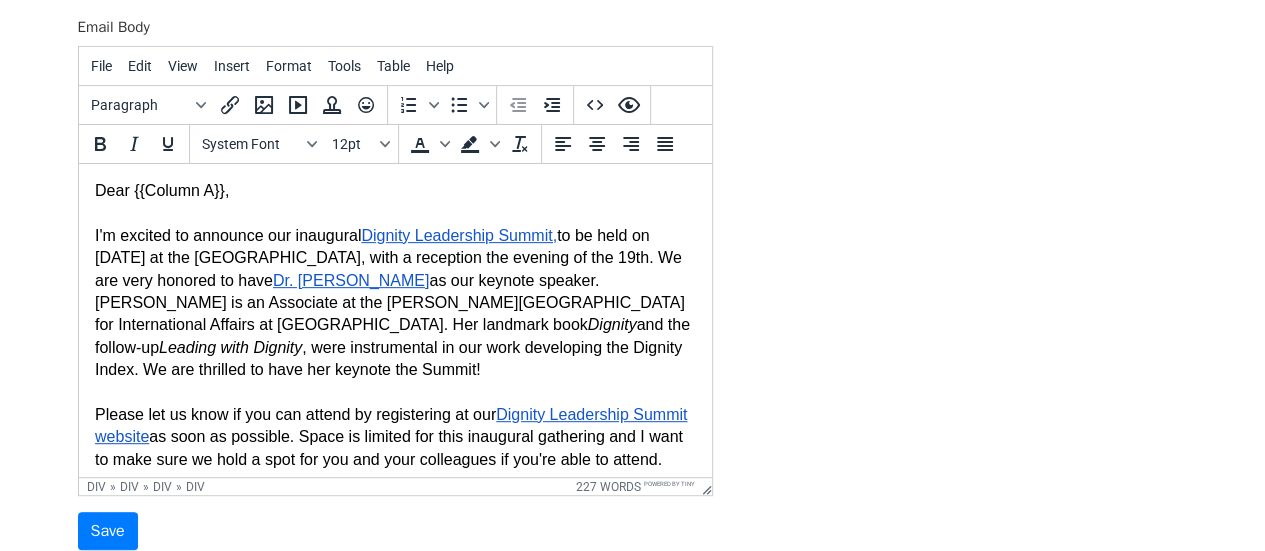 click on "Dear {{Column A}}," at bounding box center [394, 191] 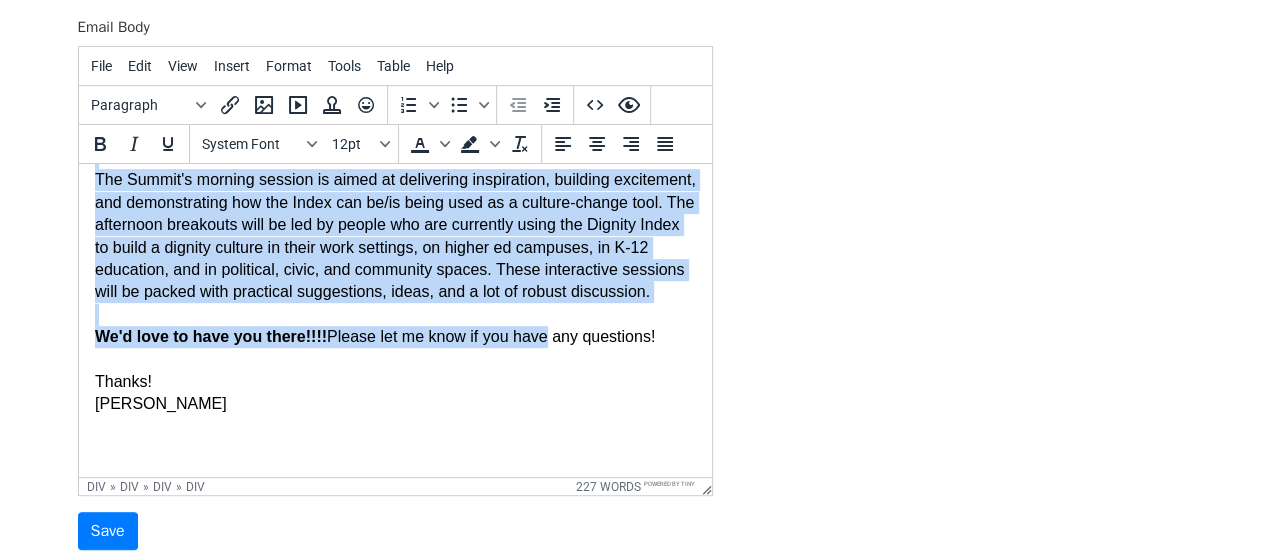 scroll, scrollTop: 366, scrollLeft: 0, axis: vertical 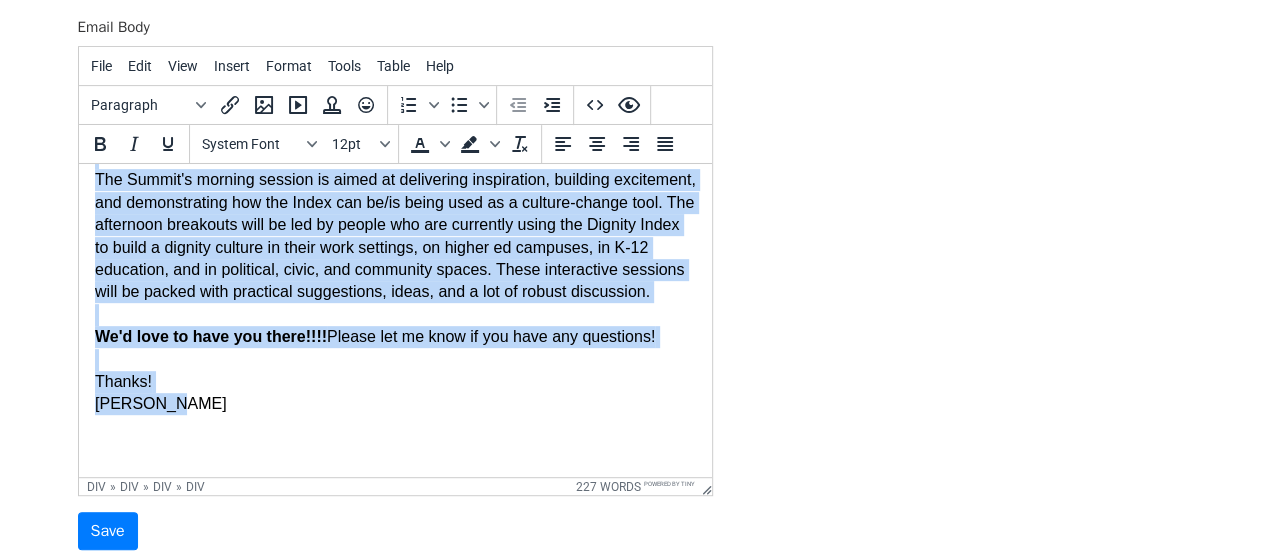 drag, startPoint x: 94, startPoint y: 191, endPoint x: 409, endPoint y: 405, distance: 380.81622 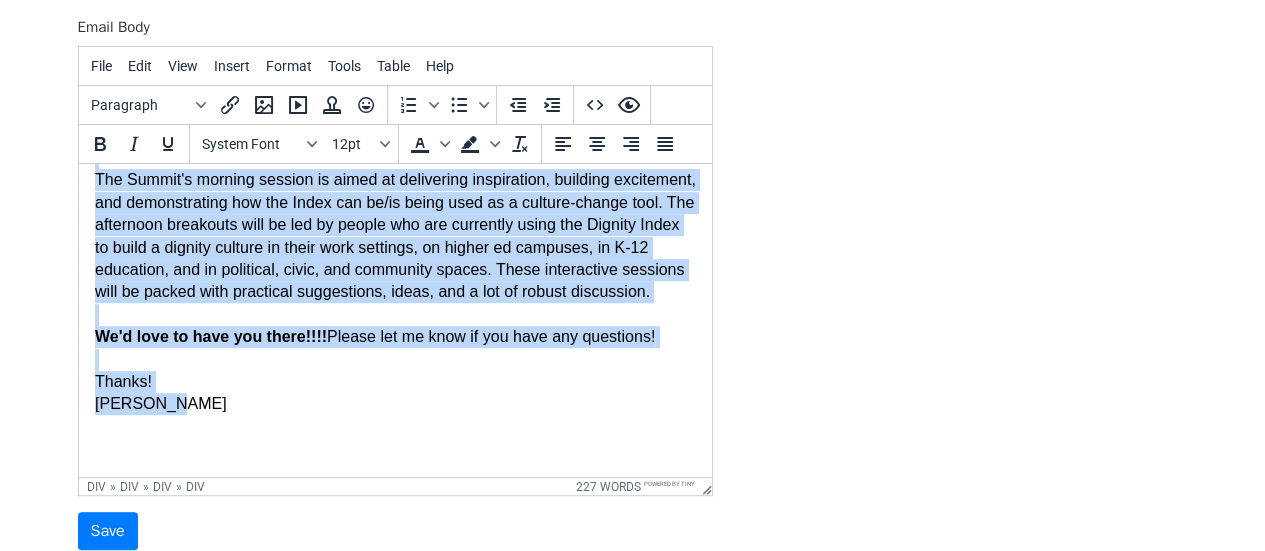 copy on "Dear {{Column A}}, I'm excited to announce our inaugural  Dignity Leadership Summit,  to be held on October 20th at the Salt Lake Hilton, with a reception the evening of the 19th. We are very honored to have  Dr. Donna Hicks  as our keynote speaker. Donna is an Associate at the Weatherhead Center for International Affairs at Harvard. Her landmark book  Dignity  and the follow-up  Leading with Dignity , were instrumental in our work developing the Dignity Index. We are thrilled to have her keynote the Summit! Please let us know if you can attend by registering at our  Dignity Leadership Summit website  as soon as possible. Space is limited for this inaugural gathering and I want to make sure we hold a spot for you and your colleagues if you're able to attend. The Summit's morning session is aimed at delivering inspiration, building excitement, and demonstrating how the Index can be/is being used as a culture-change tool. The afternoon breakouts will be led by people who are currently using the Dignity Index..." 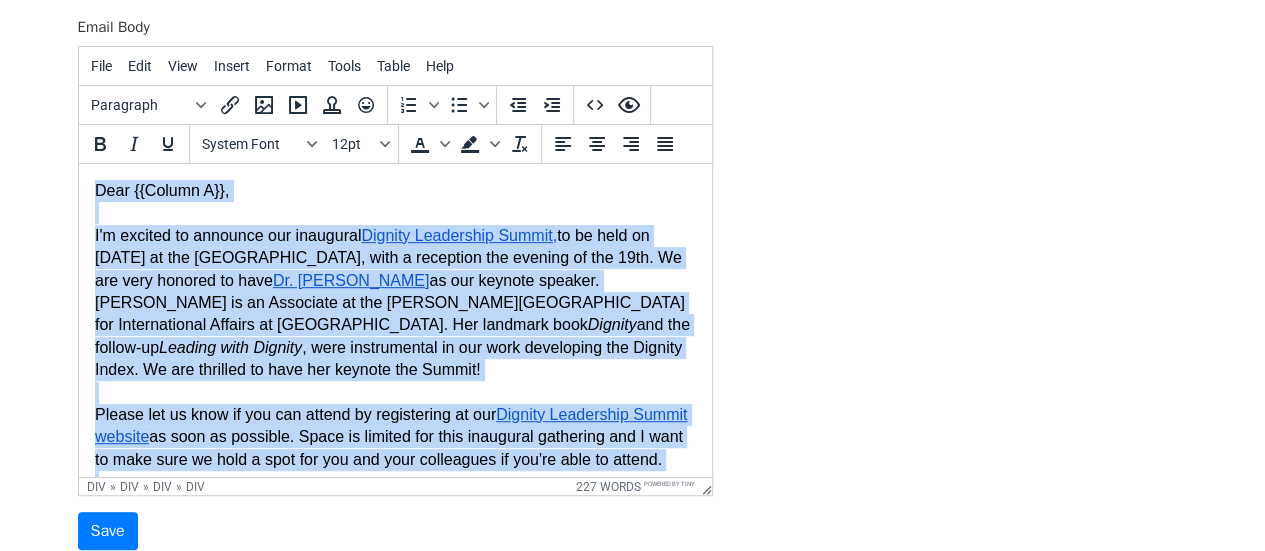 scroll, scrollTop: 0, scrollLeft: 0, axis: both 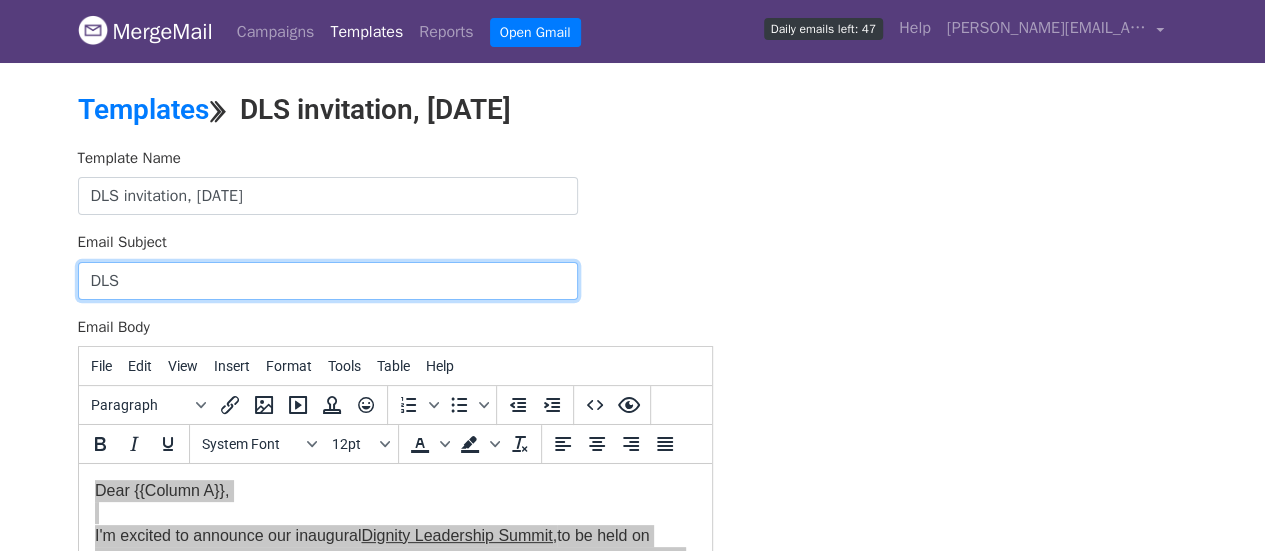 click on "DLS" at bounding box center [328, 281] 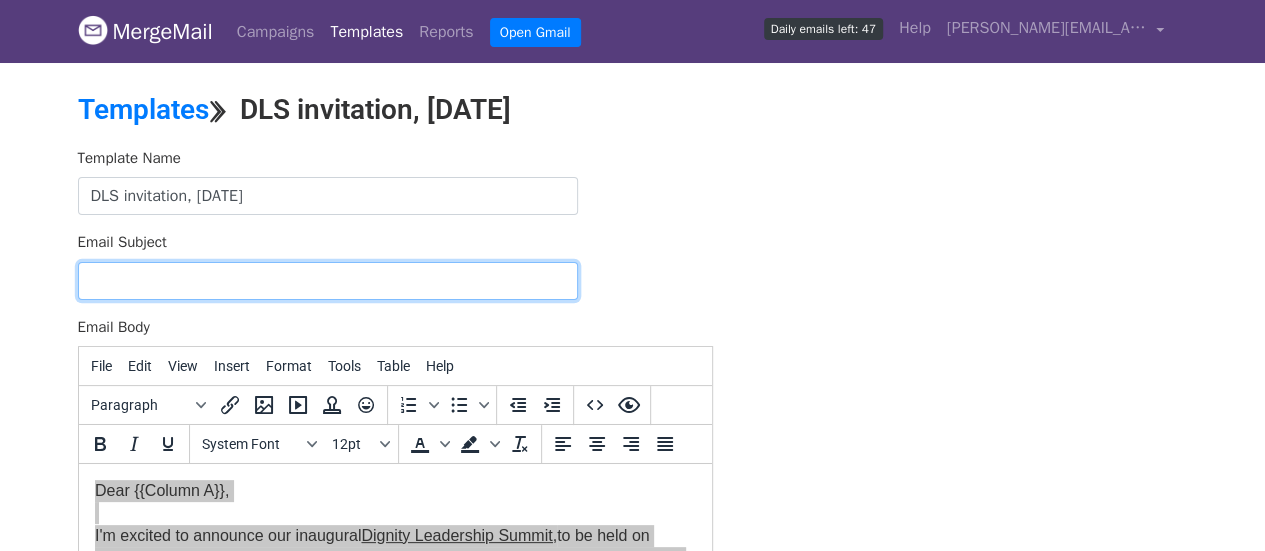 paste on "You're Invited: Dignity Leadership Summit with Dr. Donna Hicks – Oct 20" 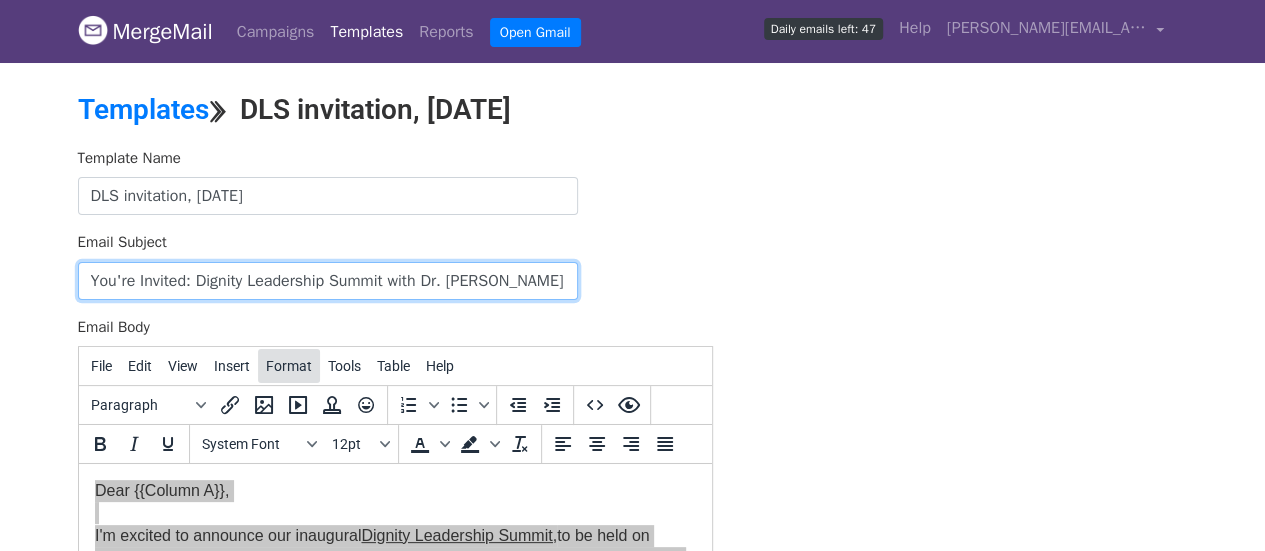 scroll, scrollTop: 0, scrollLeft: 34, axis: horizontal 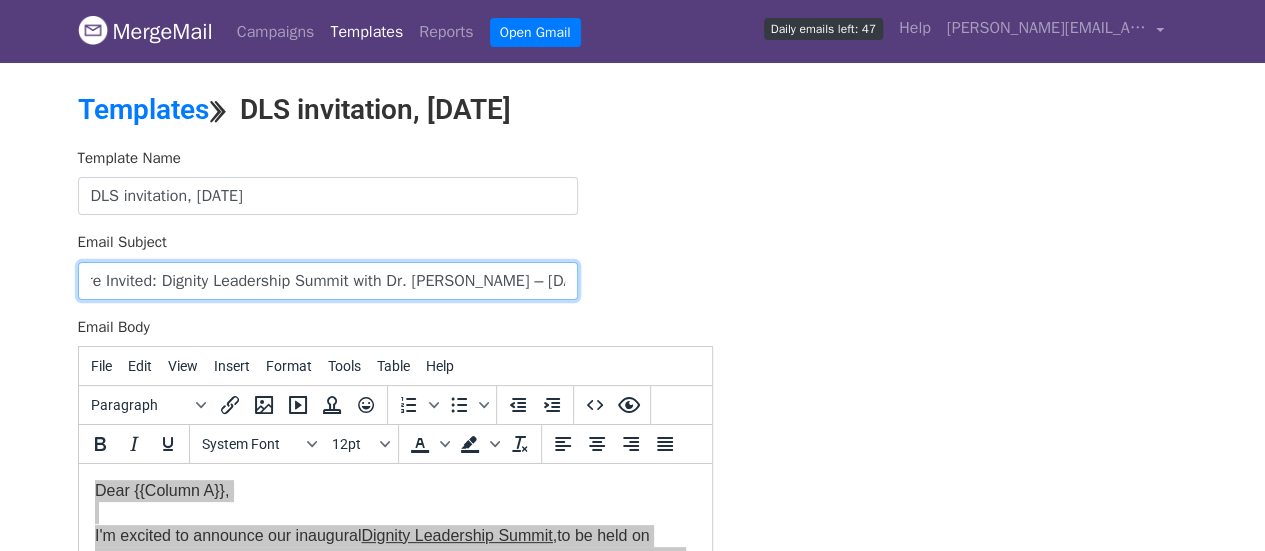 drag, startPoint x: 350, startPoint y: 283, endPoint x: 498, endPoint y: 284, distance: 148.00337 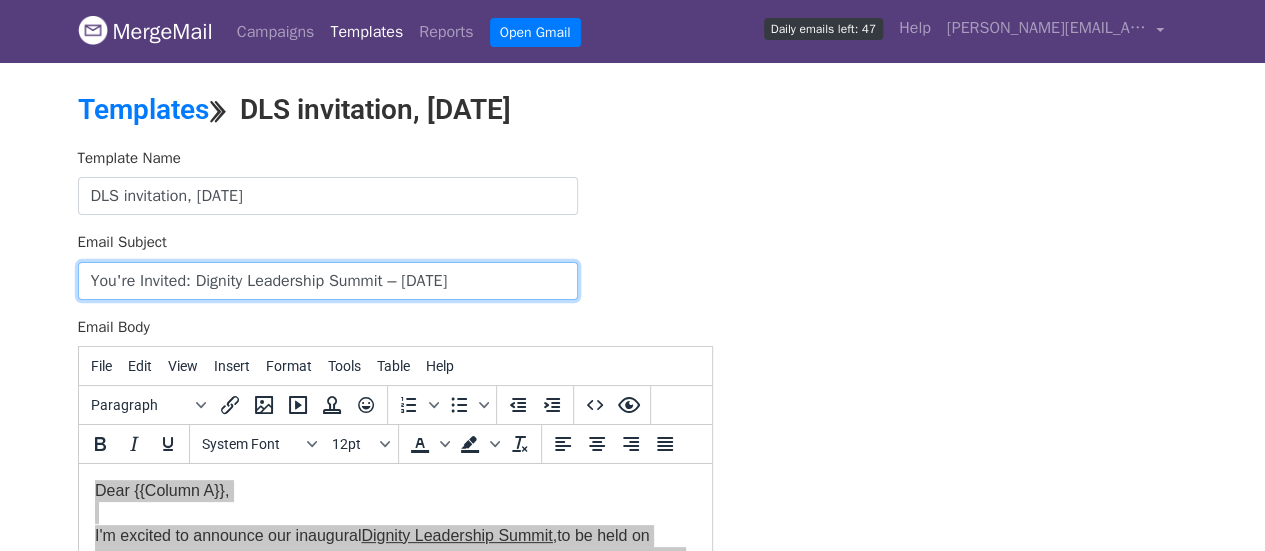 scroll, scrollTop: 0, scrollLeft: 0, axis: both 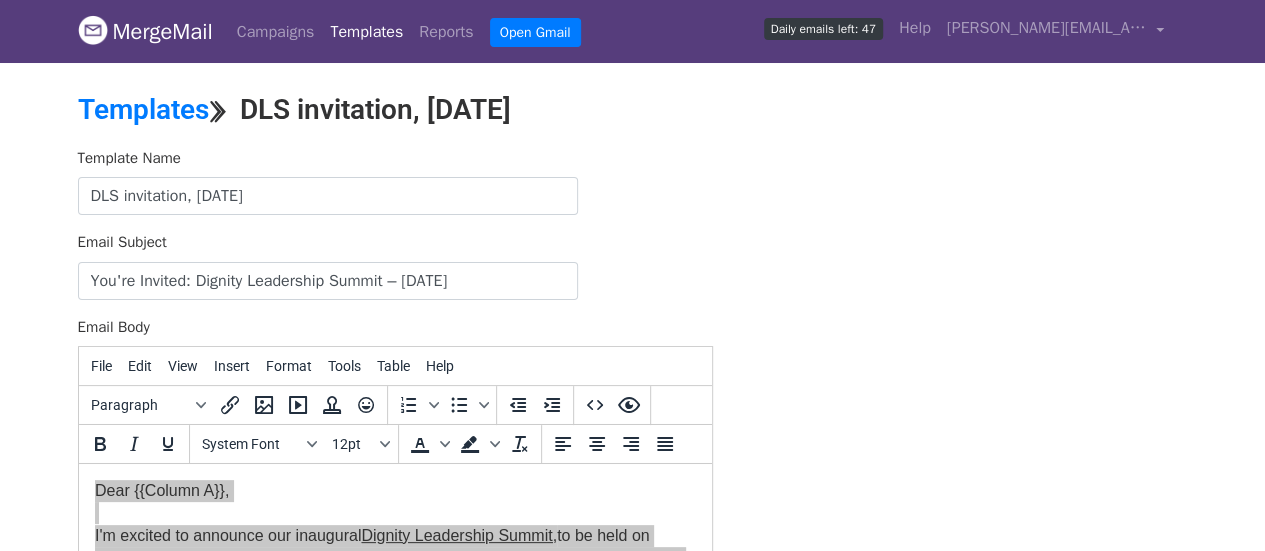 click on "Template Name
DLS invitation, July 28
Email Subject
You're Invited: Dignity Leadership Summit – Oct 20
Email Body
File Edit View Insert Format Tools Table Help Paragraph To open the popup, press Shift+Enter To open the popup, press Shift+Enter System Font 12pt To open the popup, press Shift+Enter To open the popup, press Shift+Enter div  »  div  »  div  »  div 229 words Powered by Tiny
Save" at bounding box center (633, 499) 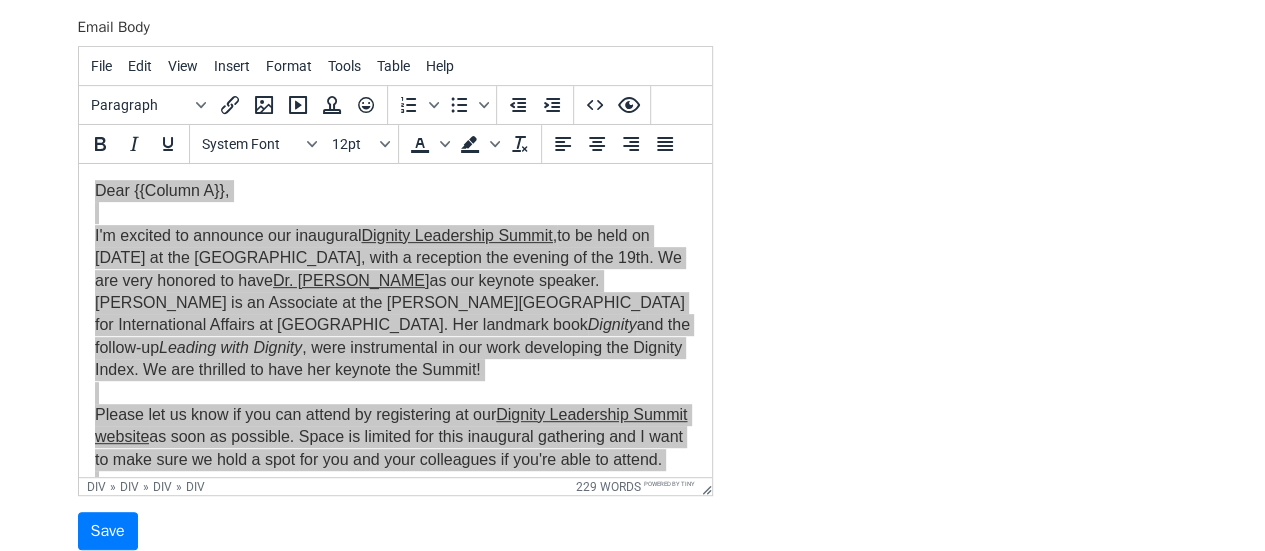scroll, scrollTop: 0, scrollLeft: 0, axis: both 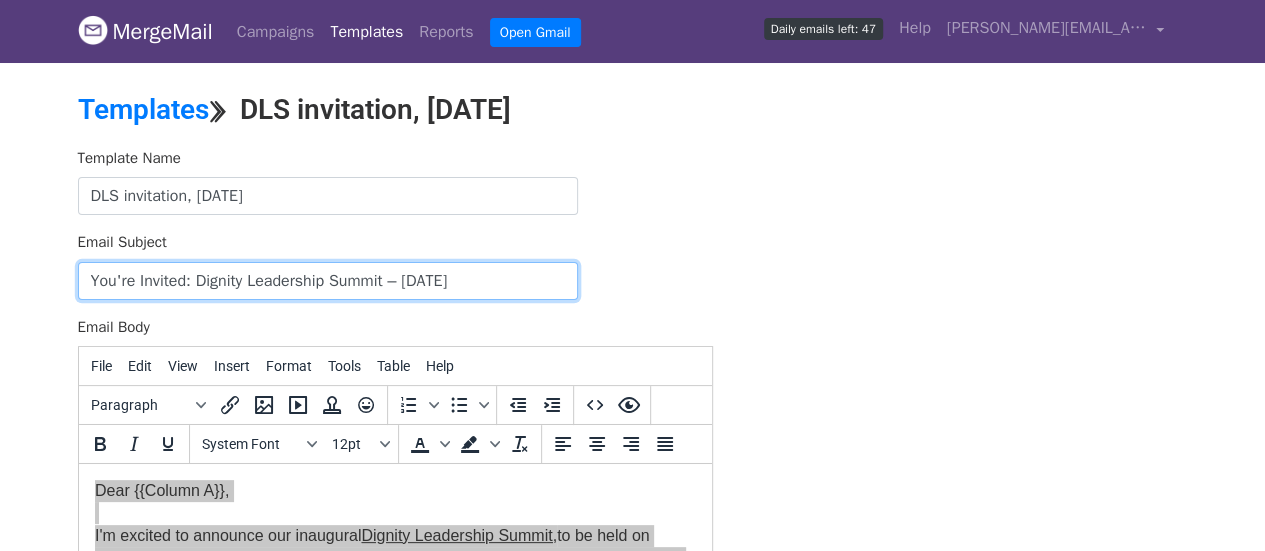 click on "You're Invited: Dignity Leadership Summit – Oct 20" at bounding box center [328, 281] 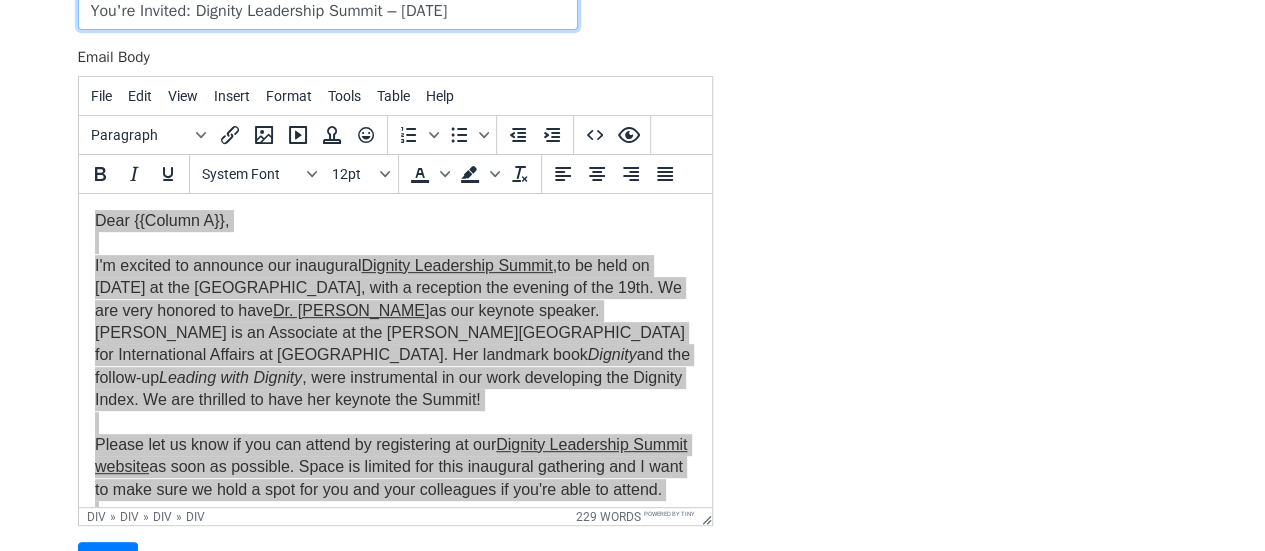 scroll, scrollTop: 400, scrollLeft: 0, axis: vertical 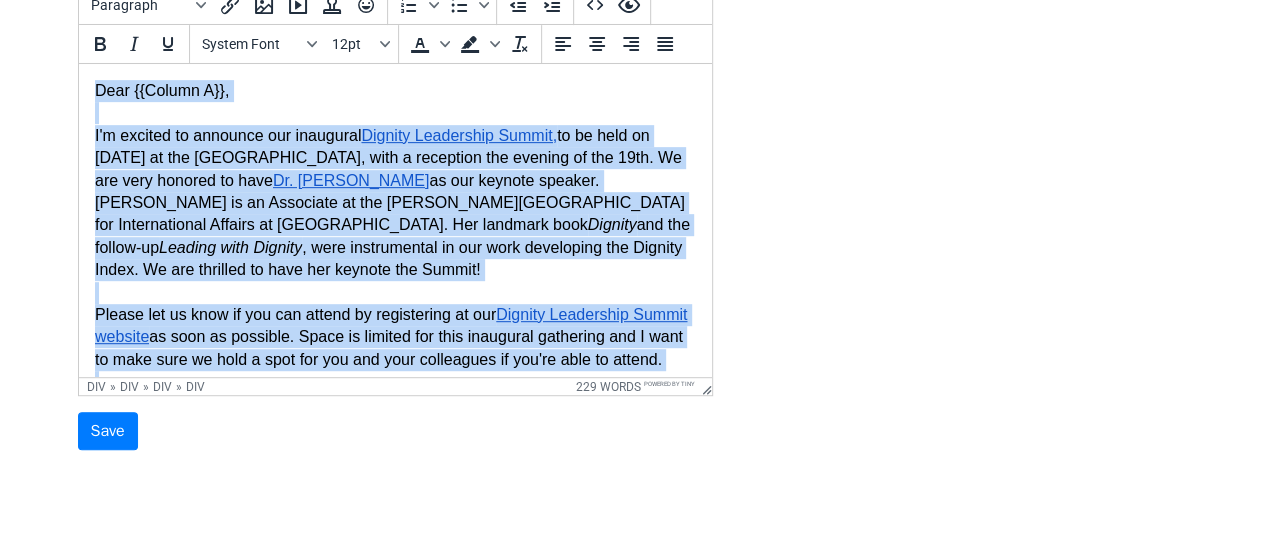 click on "I'm excited to announce our inaugural  Dignity Leadership Summit,  to be held on October 20th at the Salt Lake Hilton, with a reception the evening of the 19th. We are very honored to have  Dr. Donna Hicks  as our keynote speaker. Donna is an Associate at the Weatherhead Center for International Affairs at Harvard. Her landmark book  Dignity  and the follow-up  Leading with Dignity , were instrumental in our work developing the Dignity Index. We are thrilled to have her keynote the Summit!" at bounding box center [394, 203] 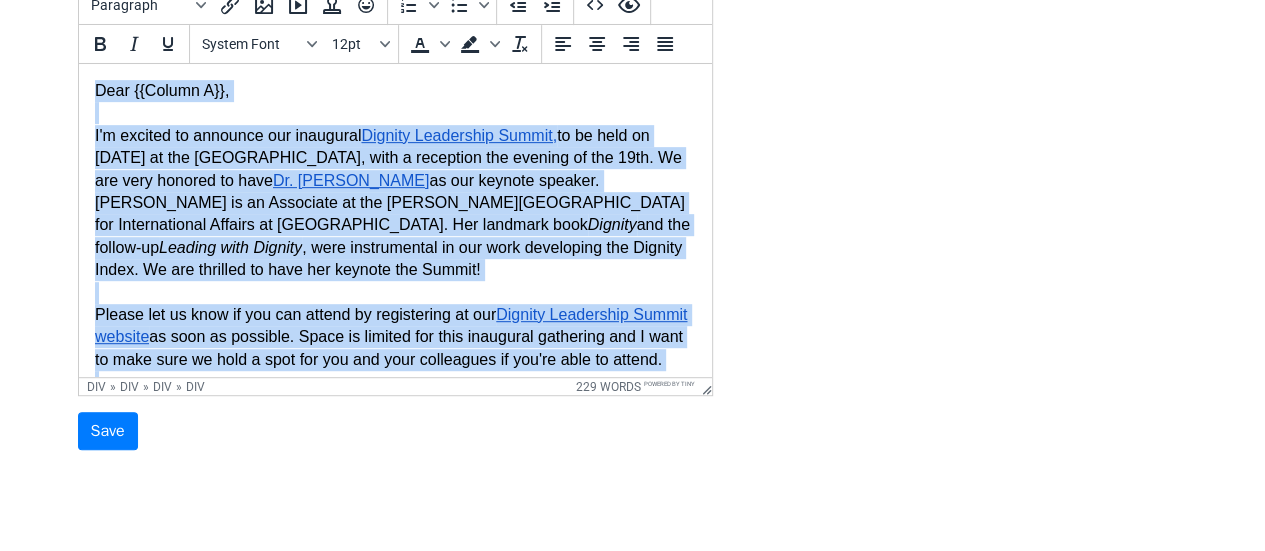 click at bounding box center (394, 293) 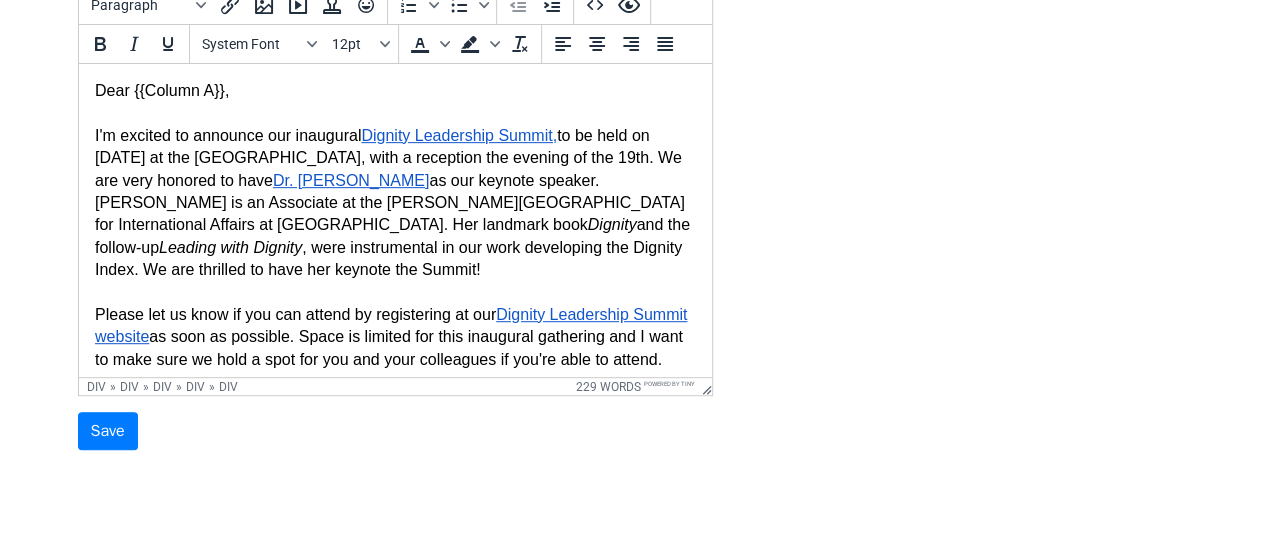 click on "I'm excited to announce our inaugural  Dignity Leadership Summit,  to be held on October 20th at the Salt Lake Hilton, with a reception the evening of the 19th. We are very honored to have  Dr. Donna Hicks  as our keynote speaker. Donna is an Associate at the Weatherhead Center for International Affairs at Harvard. Her landmark book  Dignity  and the follow-up  Leading with Dignity , were instrumental in our work developing the Dignity Index. We are thrilled to have her keynote the Summit!" at bounding box center (394, 203) 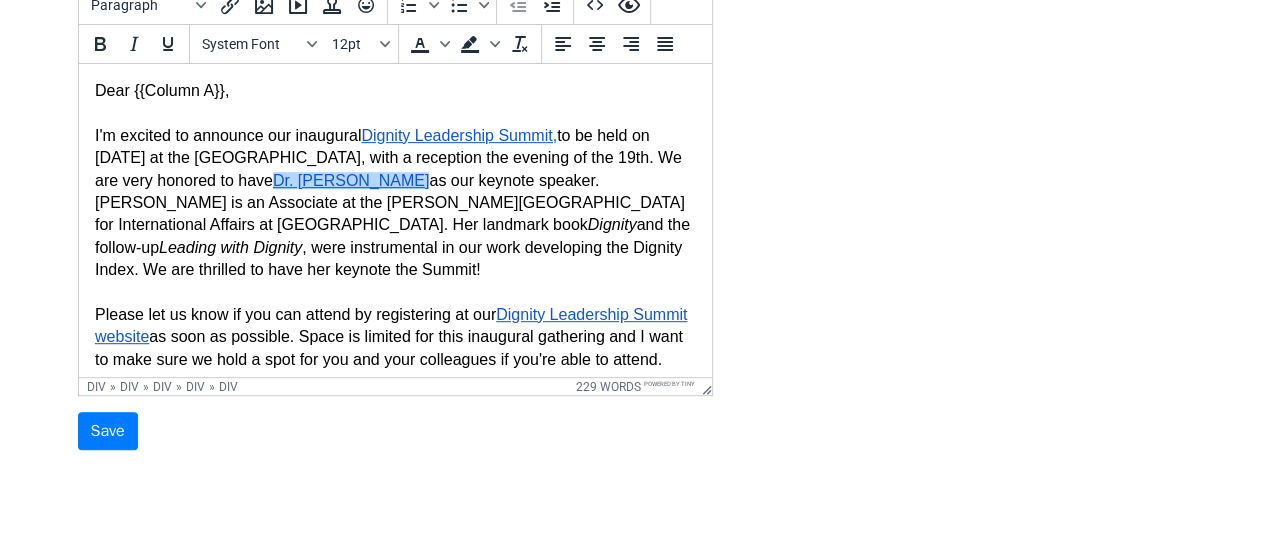 click on "I'm excited to announce our inaugural  Dignity Leadership Summit,  to be held on October 20th at the Salt Lake Hilton, with a reception the evening of the 19th. We are very honored to have  Dr. Donna Hicks  as our keynote speaker. Donna is an Associate at the Weatherhead Center for International Affairs at Harvard. Her landmark book  Dignity  and the follow-up  Leading with Dignity , were instrumental in our work developing the Dignity Index. We are thrilled to have her keynote the Summit!" at bounding box center (394, 203) 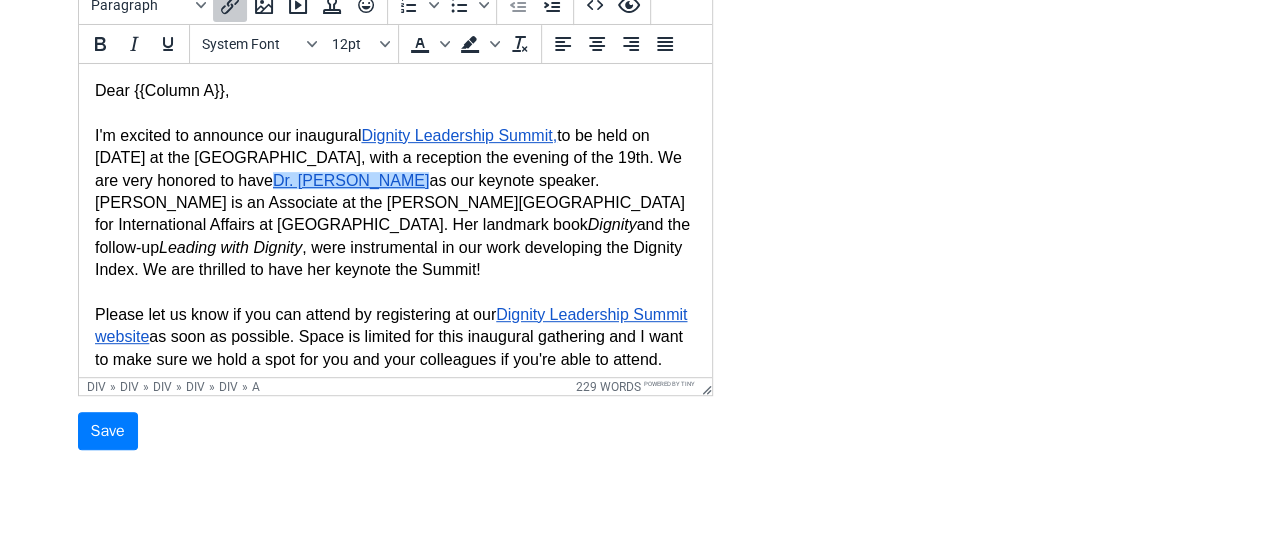 click on "Dignity Leadership Summit," at bounding box center (458, 135) 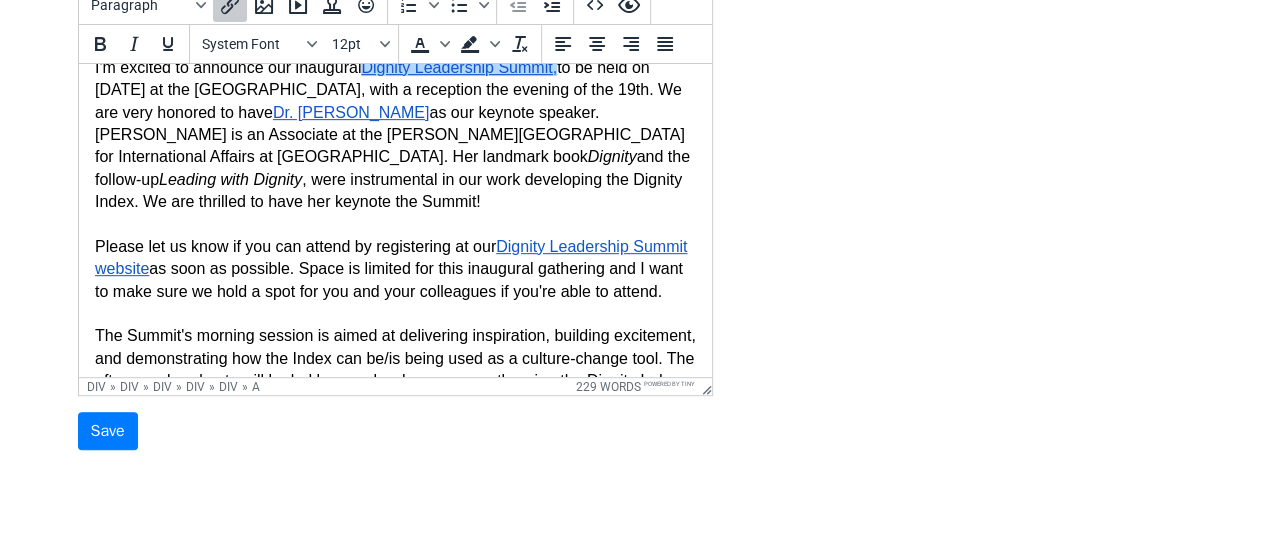 scroll, scrollTop: 100, scrollLeft: 0, axis: vertical 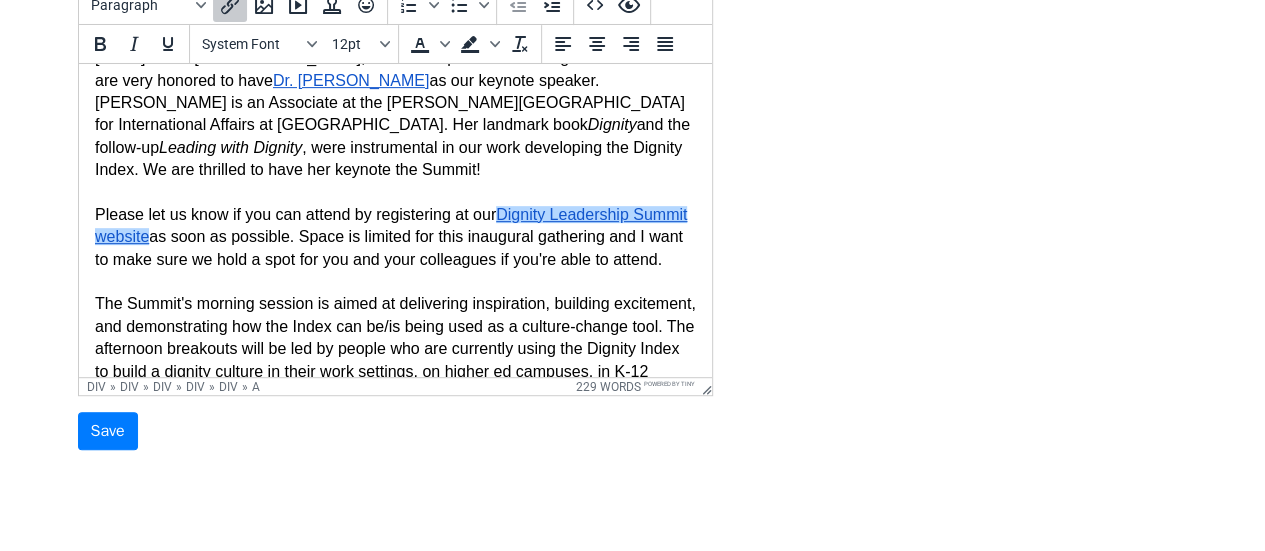 click on "Dignity Leadership Summit website" at bounding box center (390, 225) 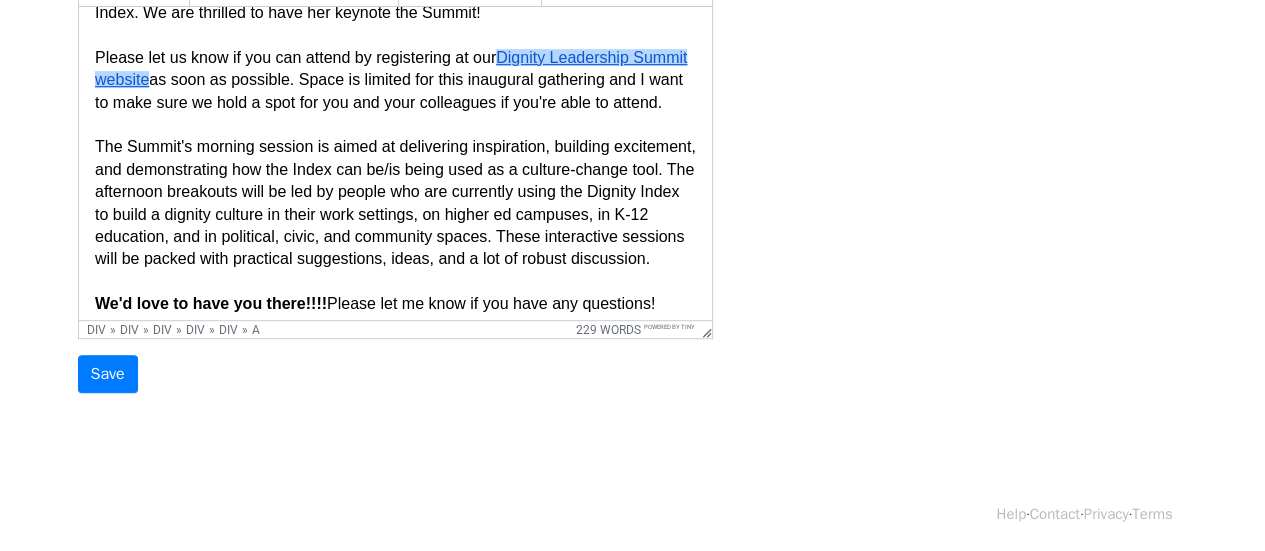 scroll, scrollTop: 366, scrollLeft: 0, axis: vertical 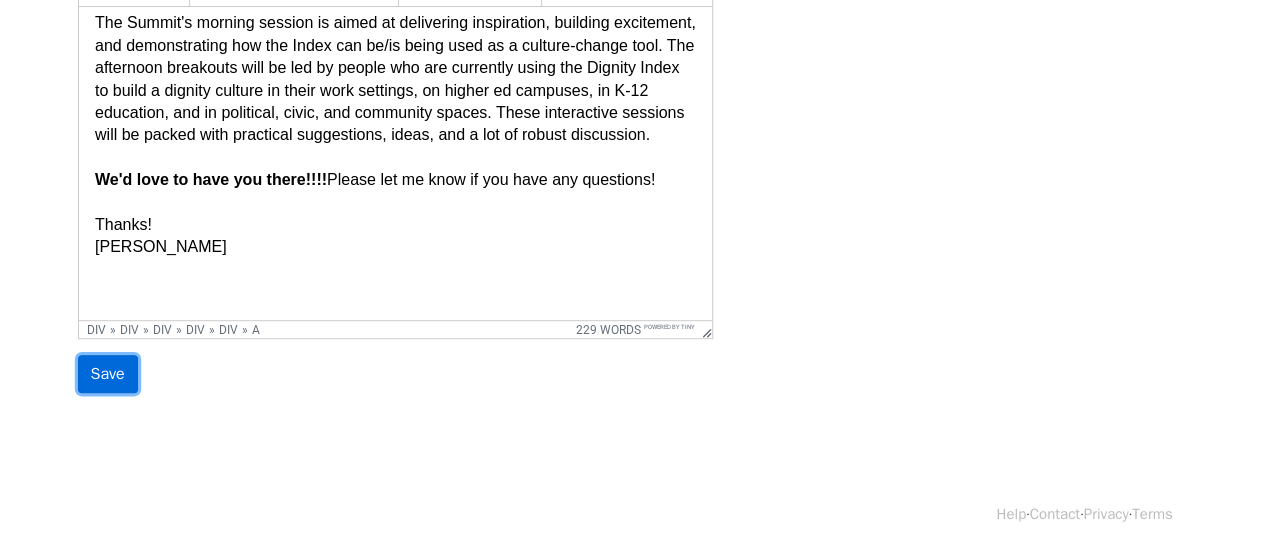 click on "Save" at bounding box center [108, 374] 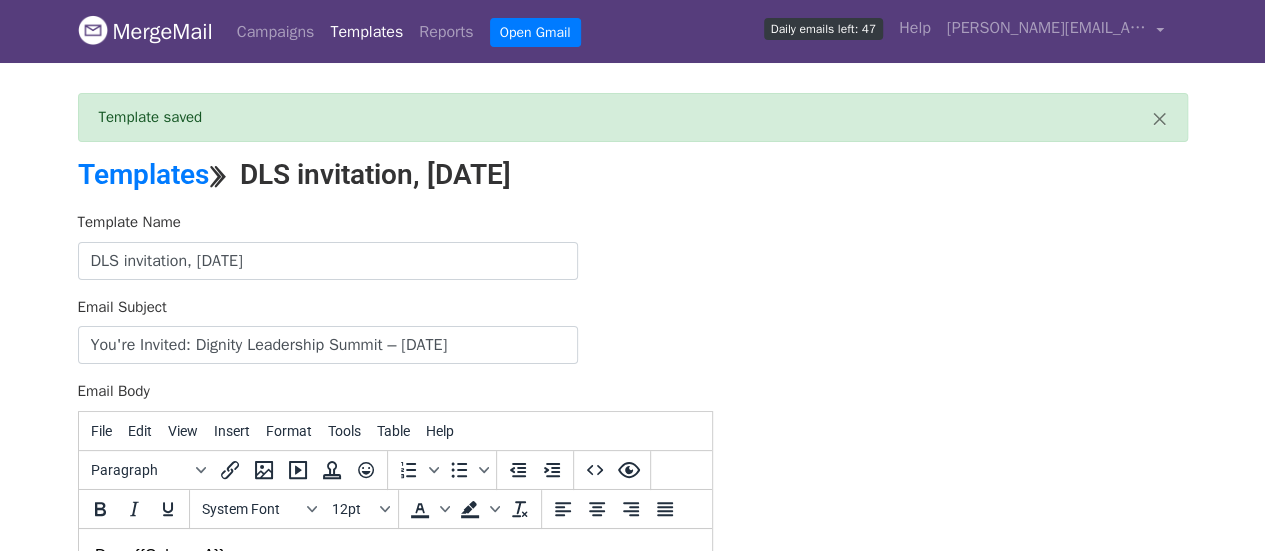 scroll, scrollTop: 0, scrollLeft: 0, axis: both 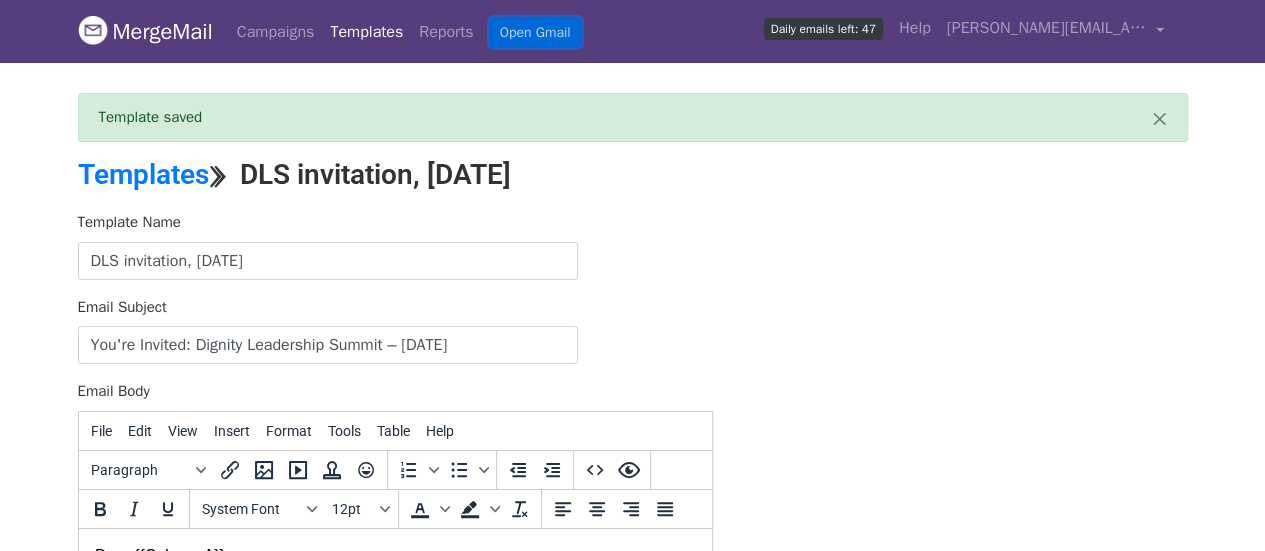 click on "Open Gmail" at bounding box center [535, 32] 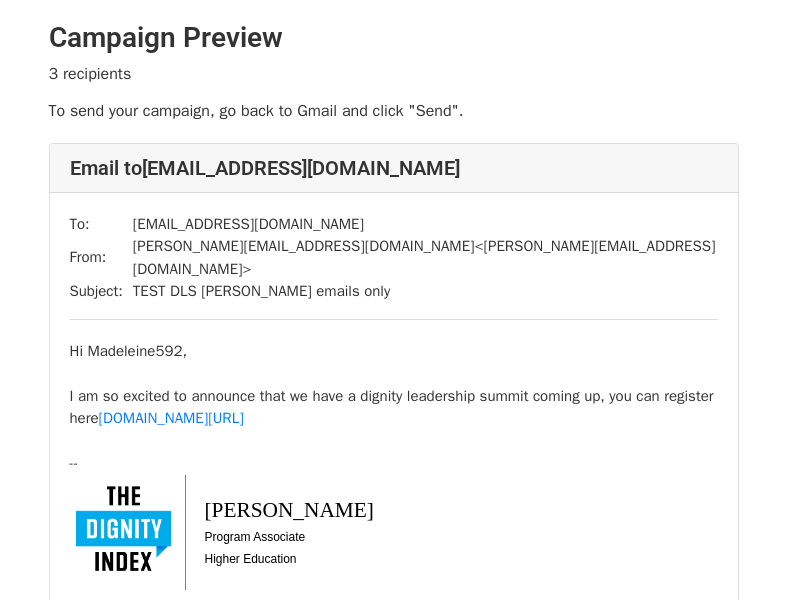 scroll, scrollTop: 0, scrollLeft: 0, axis: both 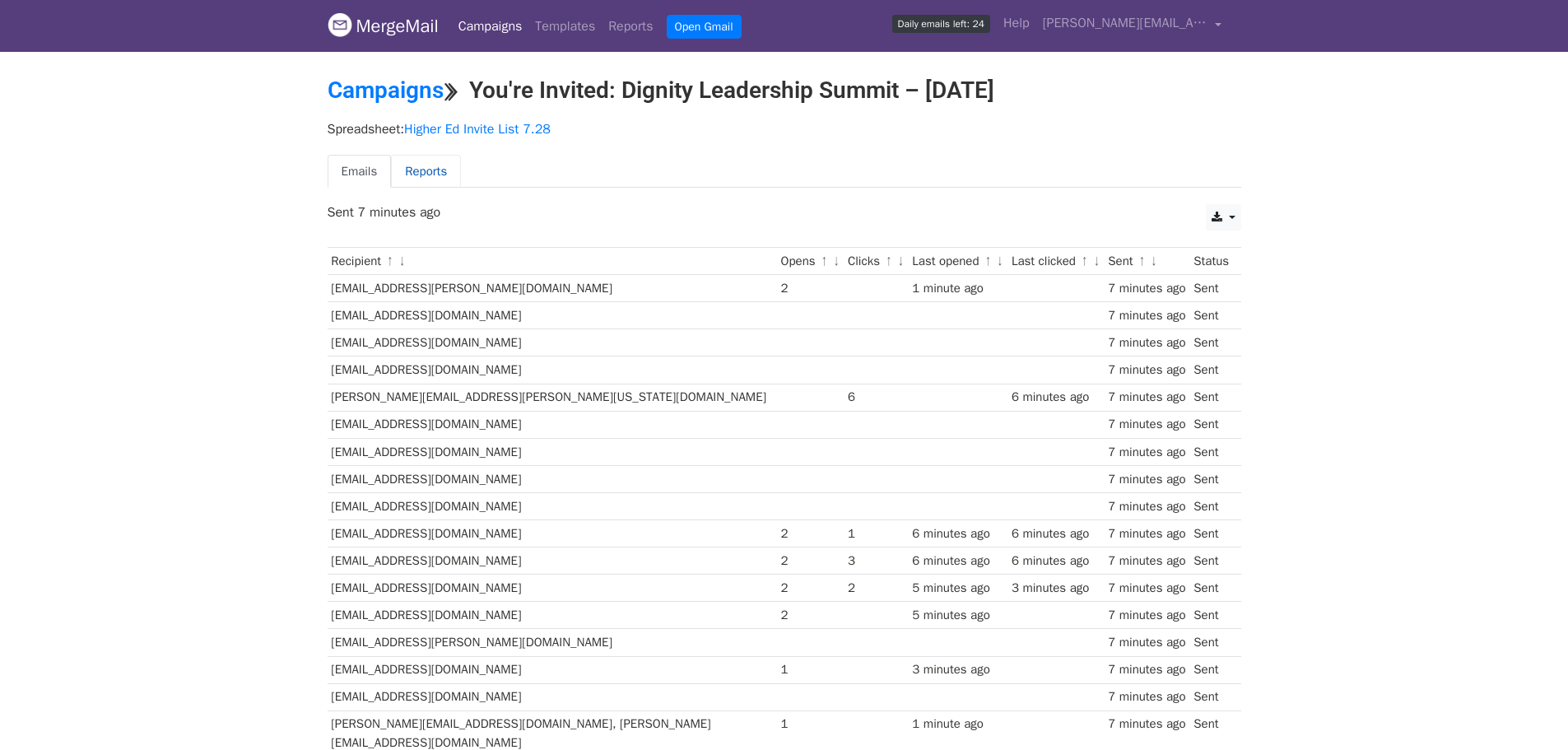 click on "Reports" at bounding box center [426, 171] 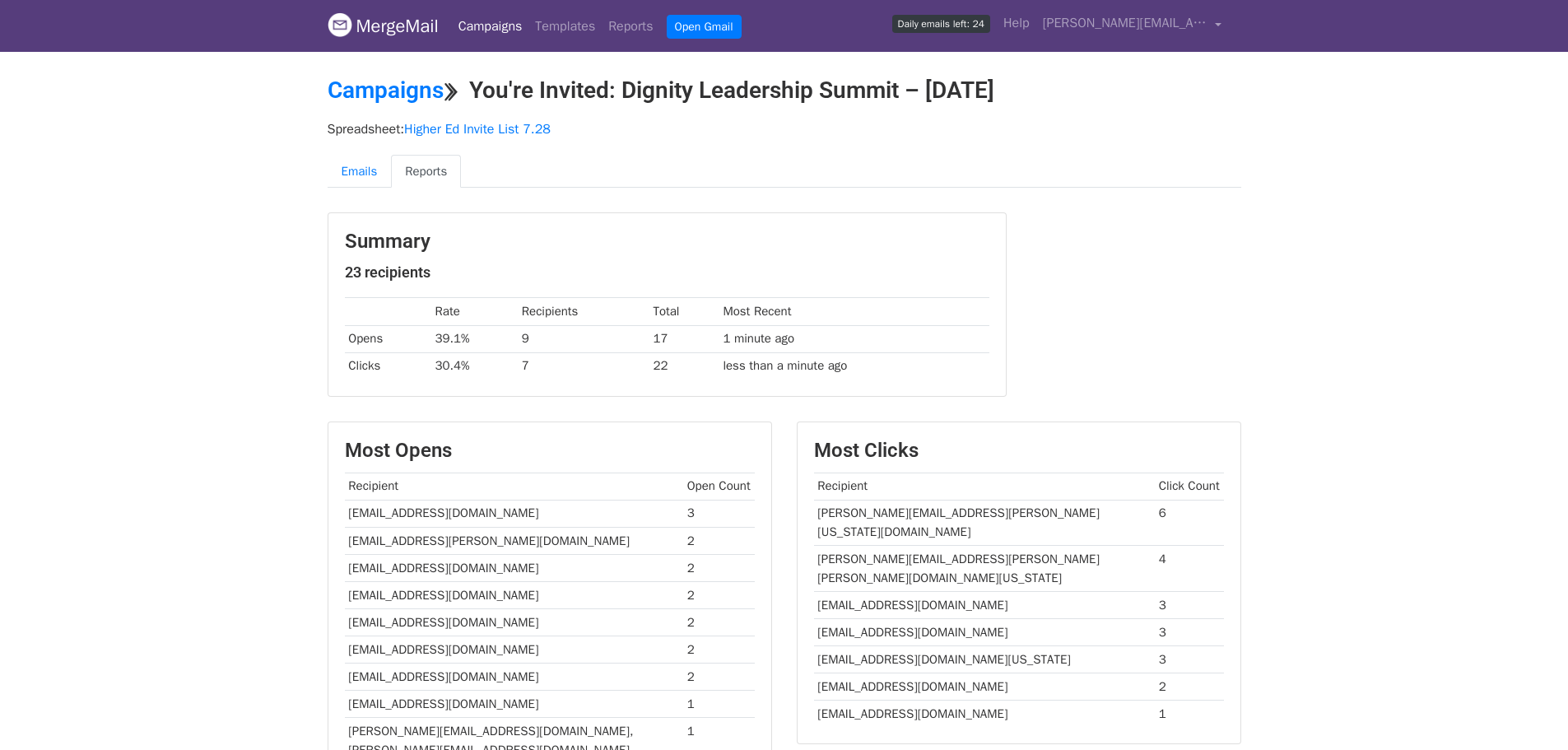 scroll, scrollTop: 0, scrollLeft: 0, axis: both 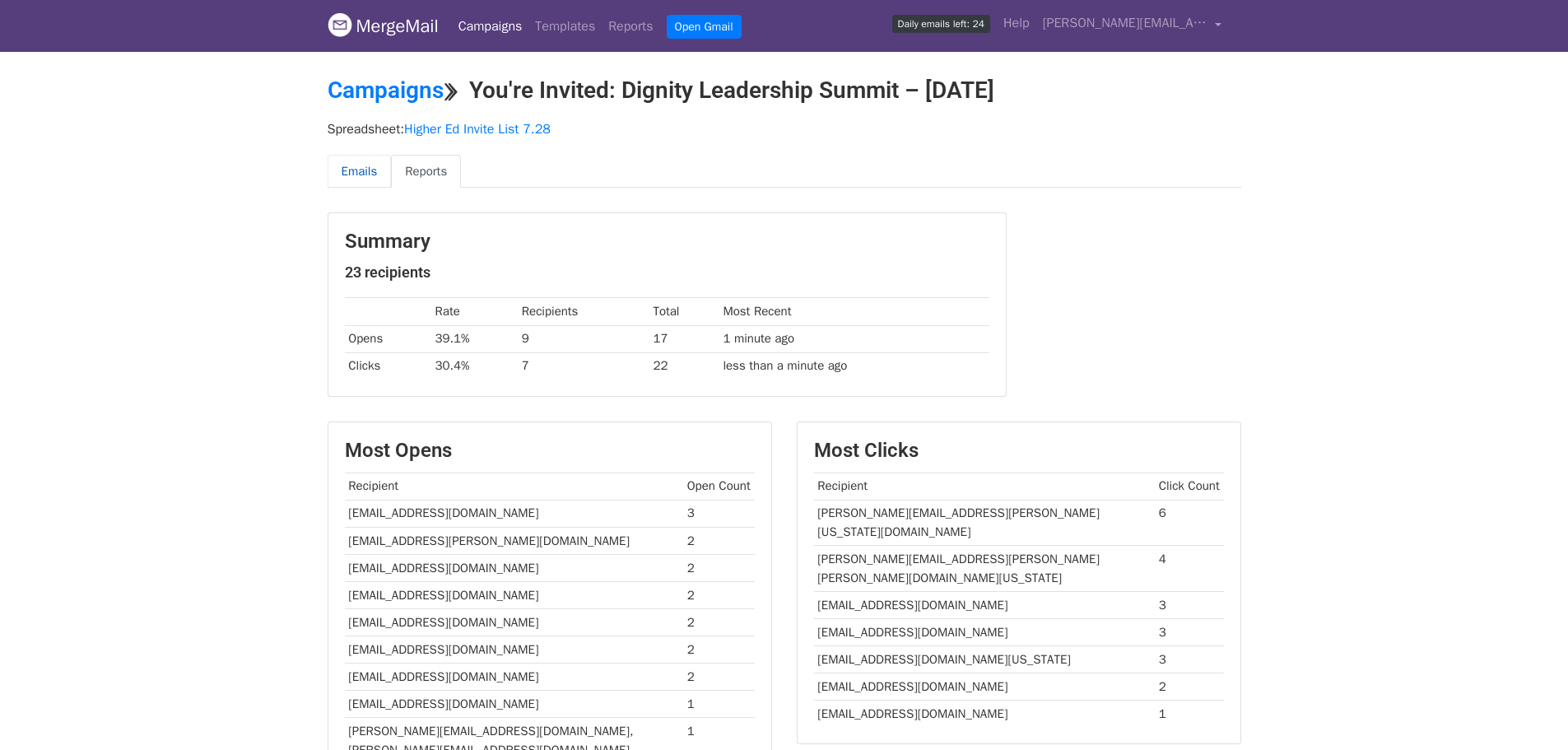 click on "Emails" at bounding box center (360, 171) 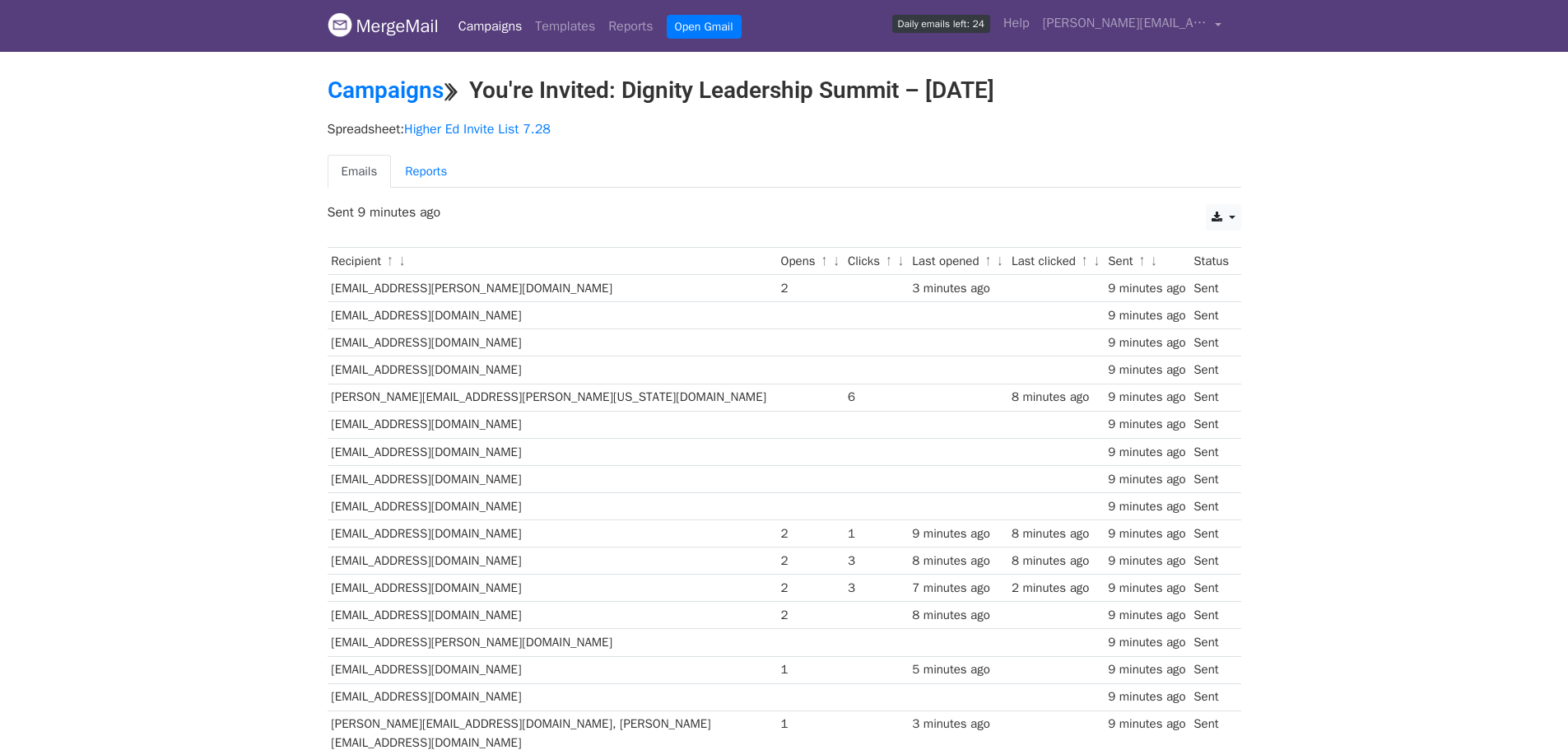 scroll, scrollTop: 0, scrollLeft: 0, axis: both 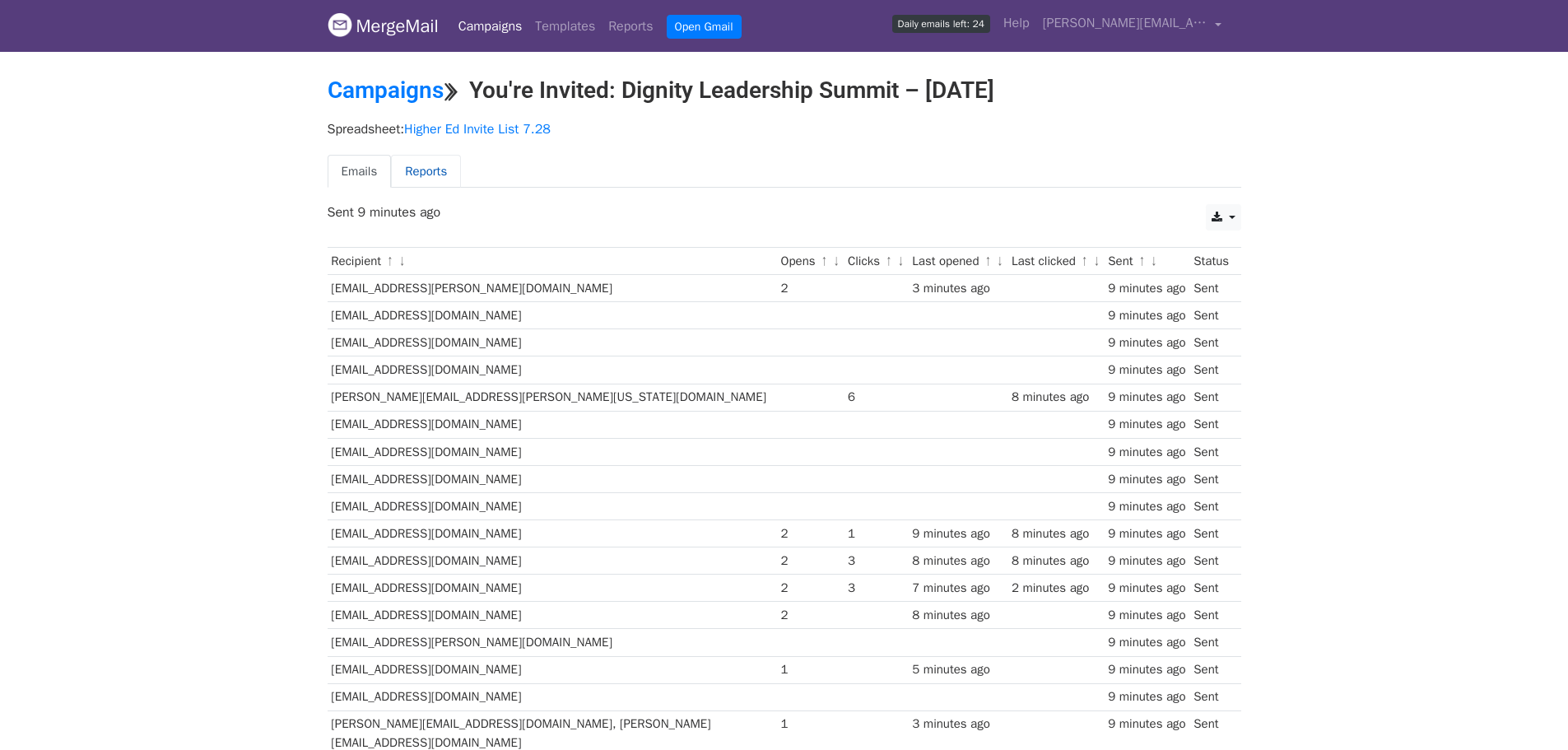 click on "Reports" at bounding box center [426, 171] 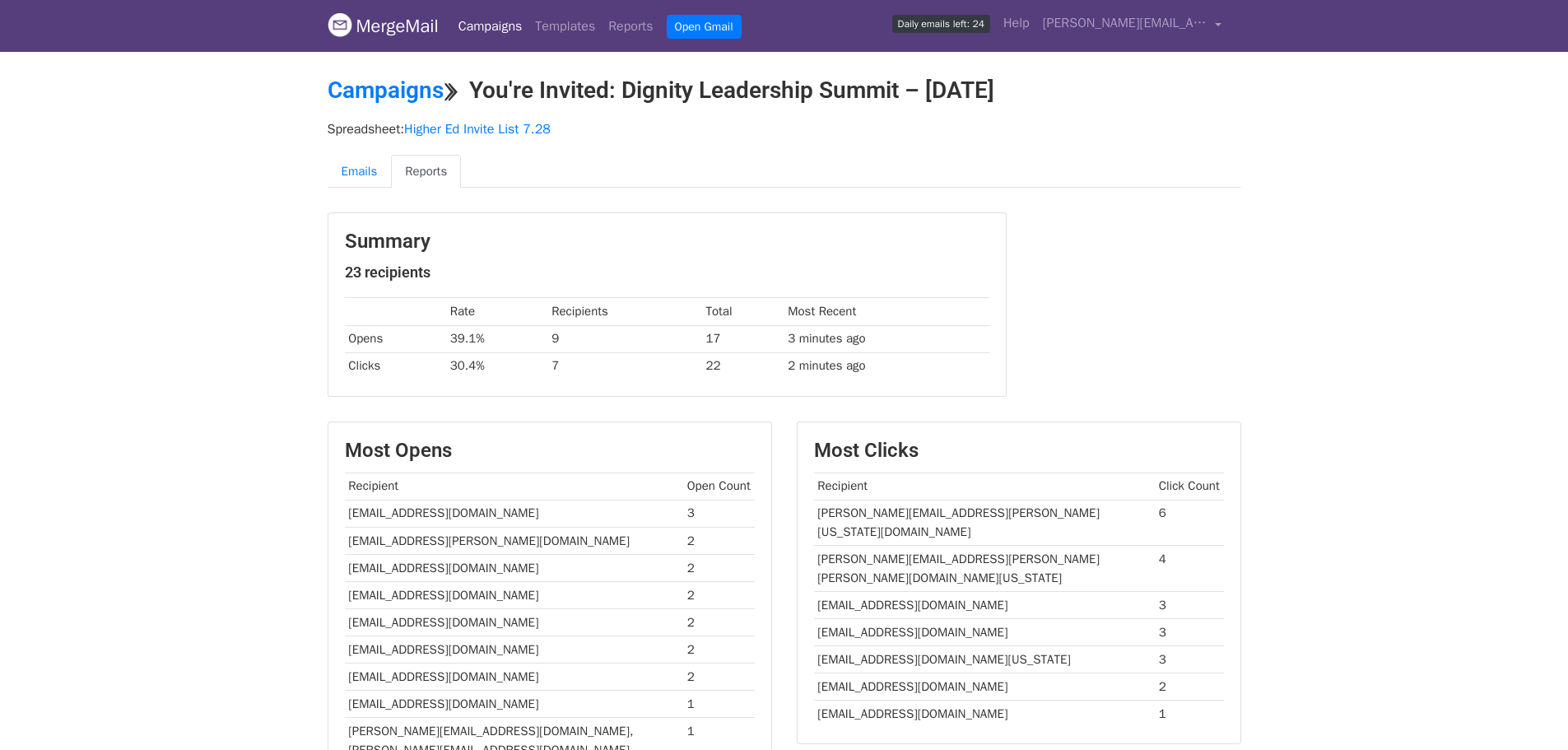 scroll, scrollTop: 0, scrollLeft: 0, axis: both 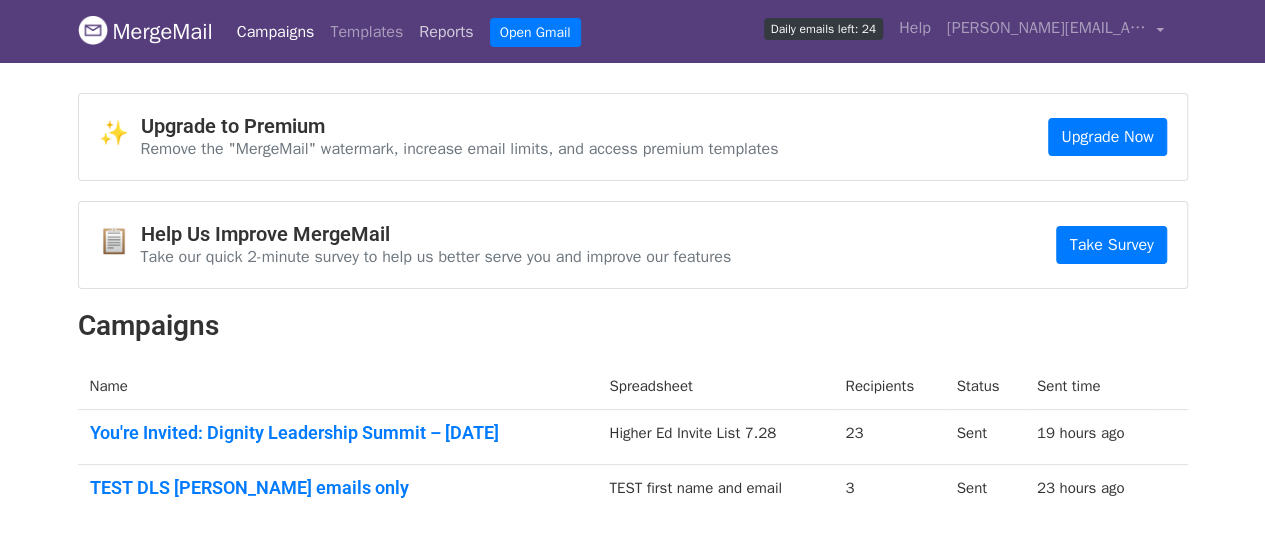 click on "Reports" at bounding box center [446, 32] 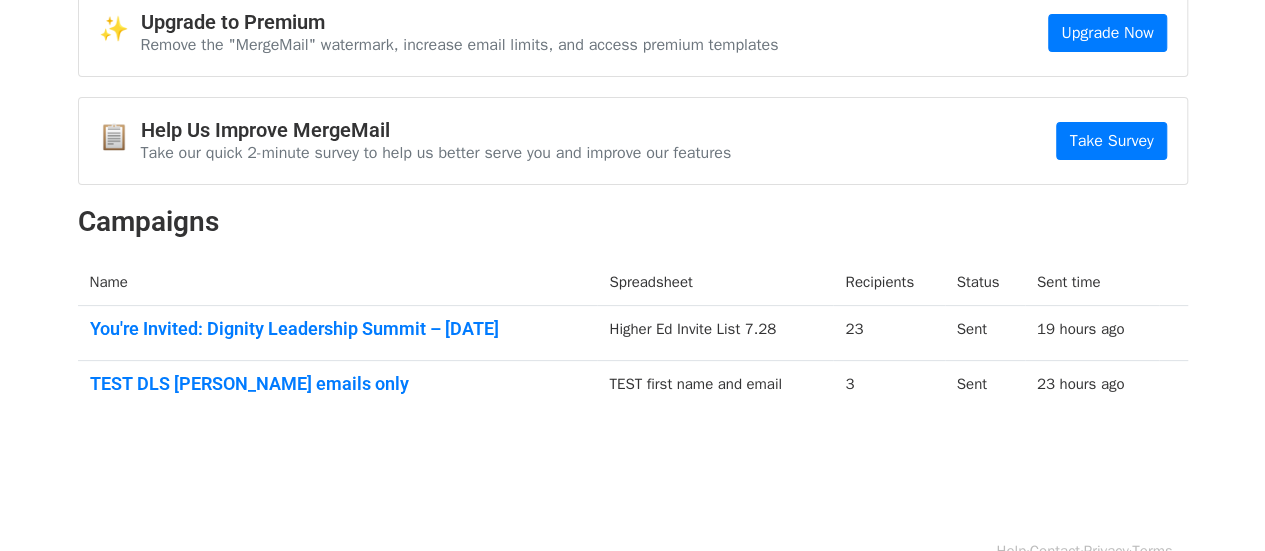 scroll, scrollTop: 142, scrollLeft: 0, axis: vertical 